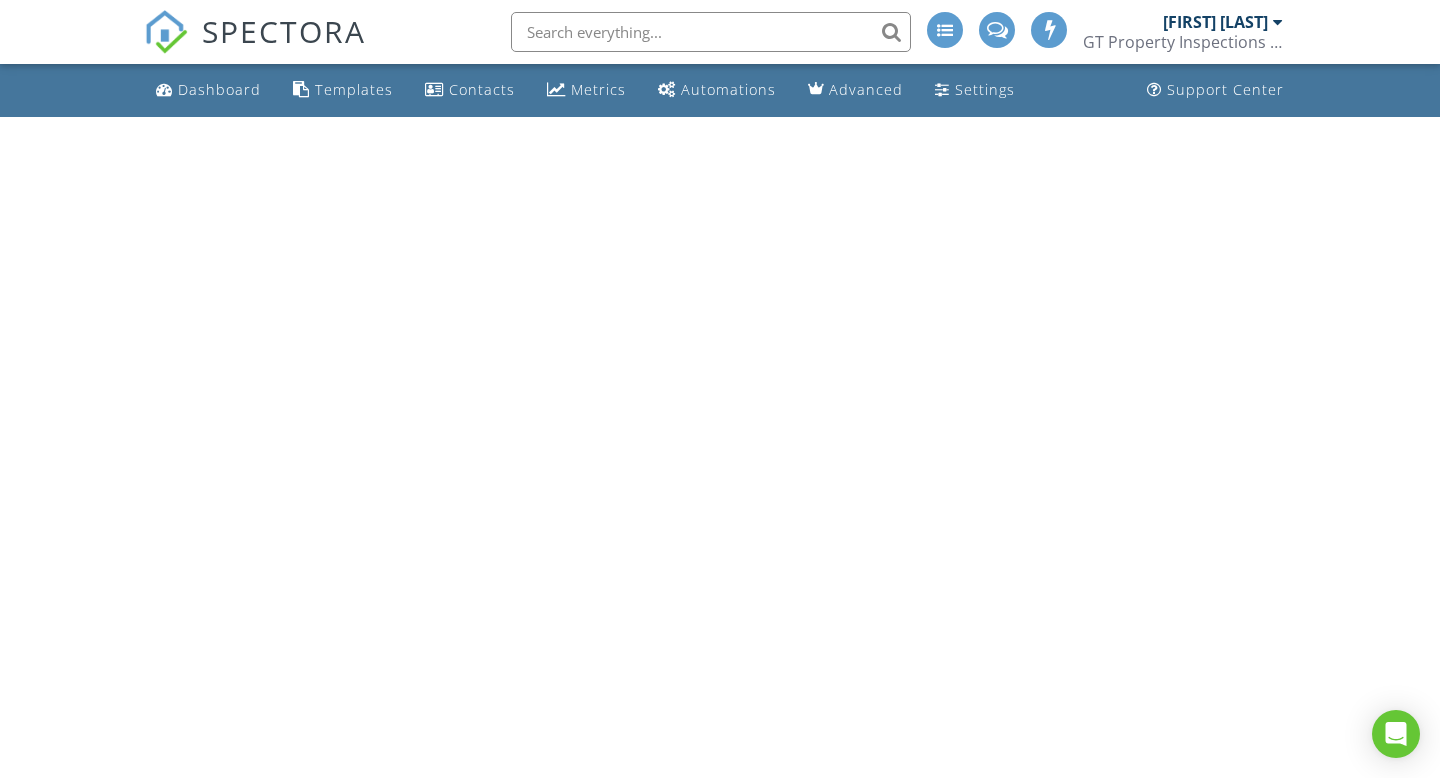scroll, scrollTop: 0, scrollLeft: 0, axis: both 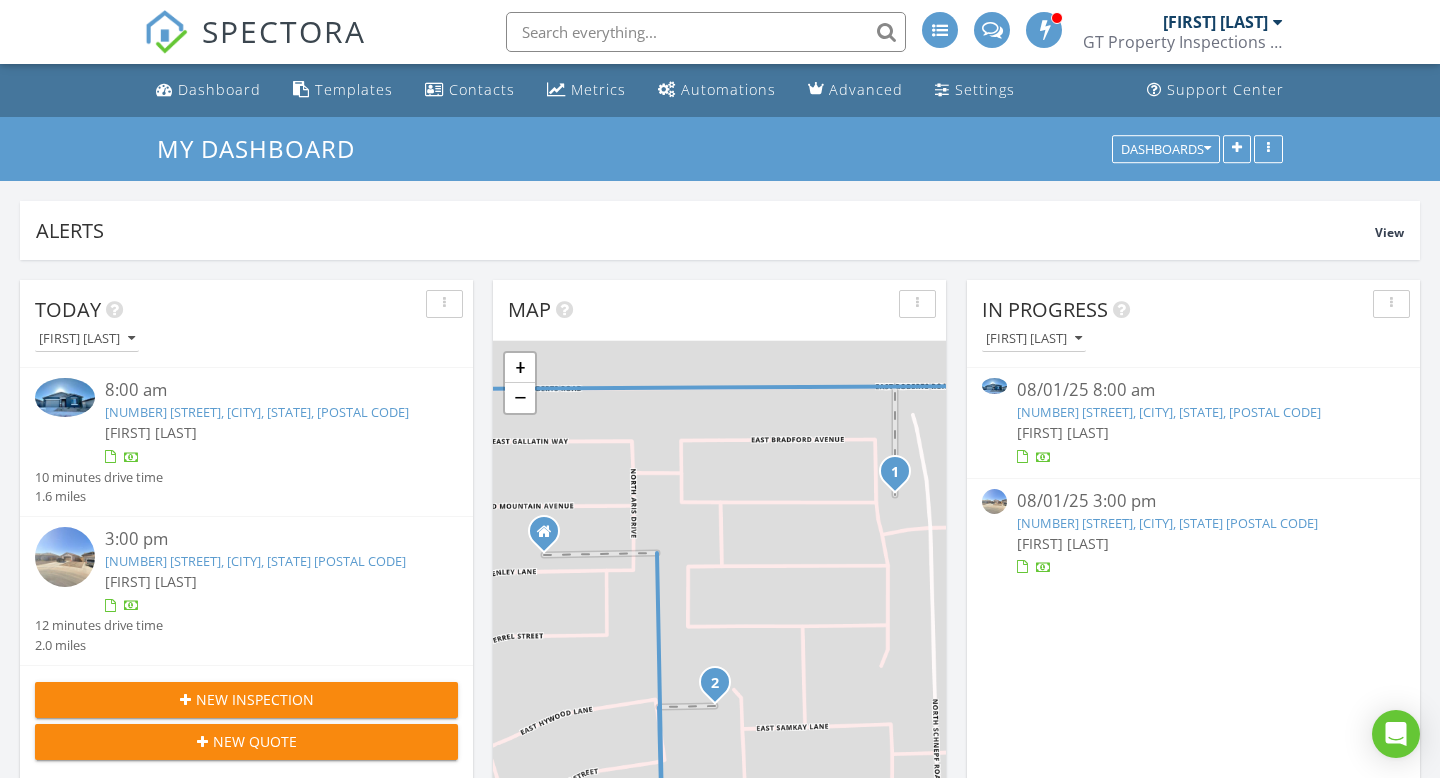 click on "[NUMBER] [STREET], [CITY], [STATE]" at bounding box center (1167, 523) 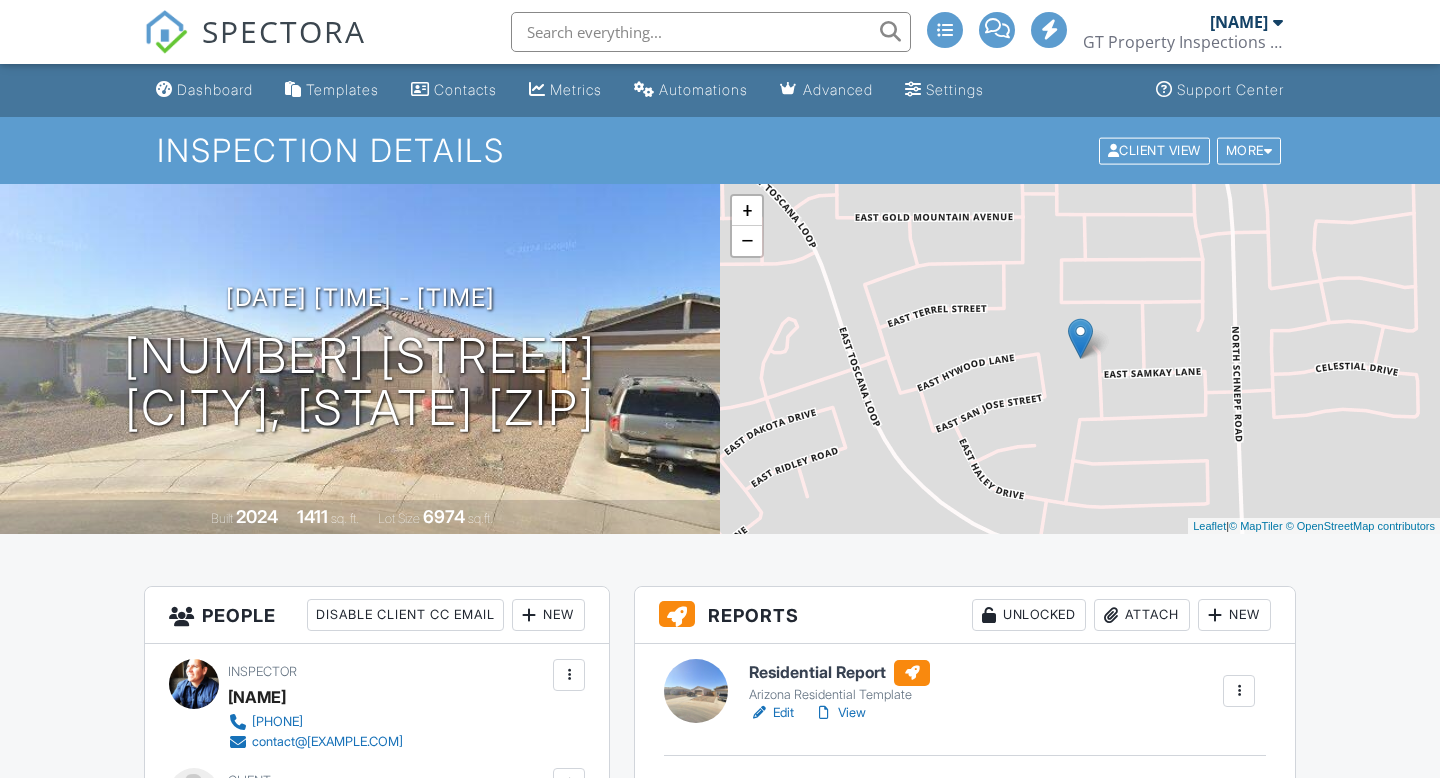 scroll, scrollTop: 0, scrollLeft: 0, axis: both 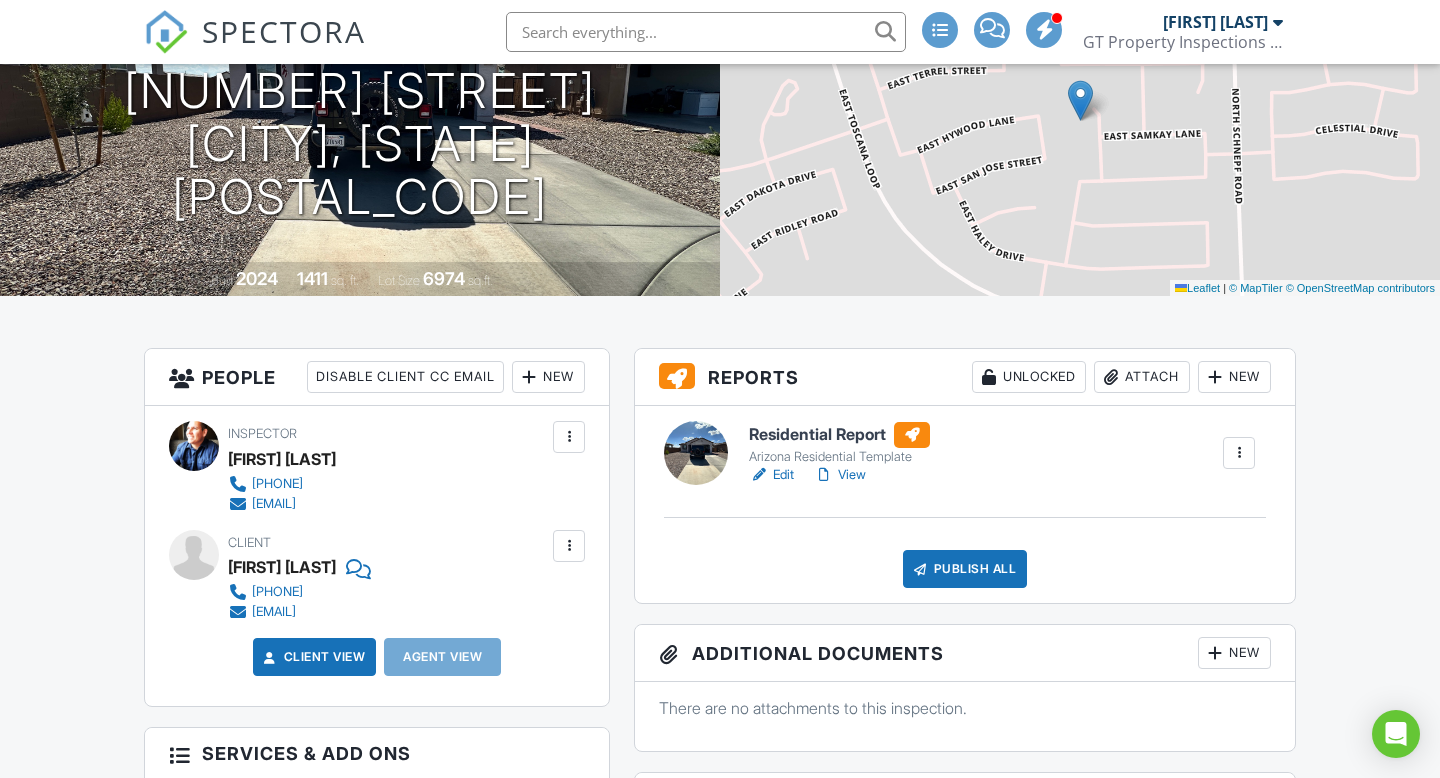 click on "Edit" at bounding box center (771, 475) 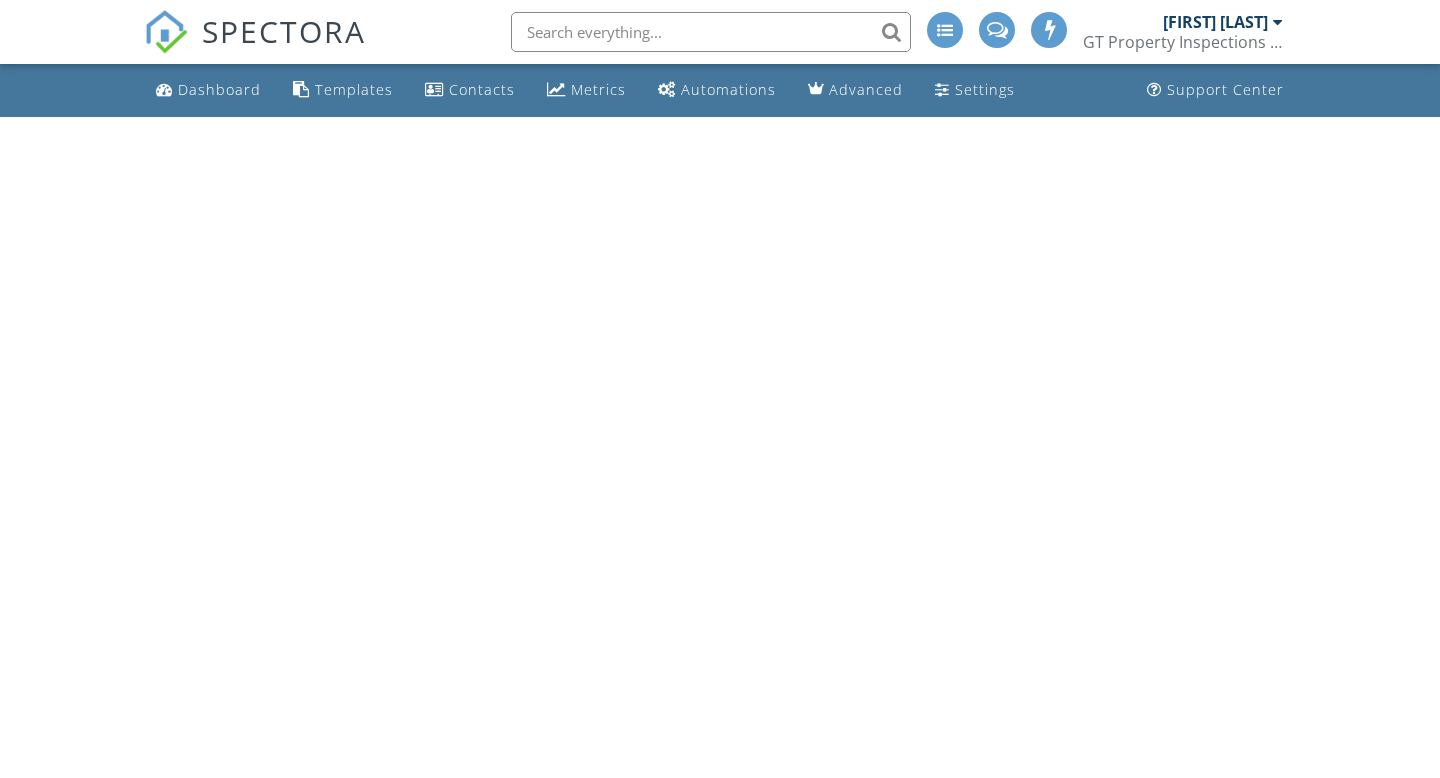 scroll, scrollTop: 0, scrollLeft: 0, axis: both 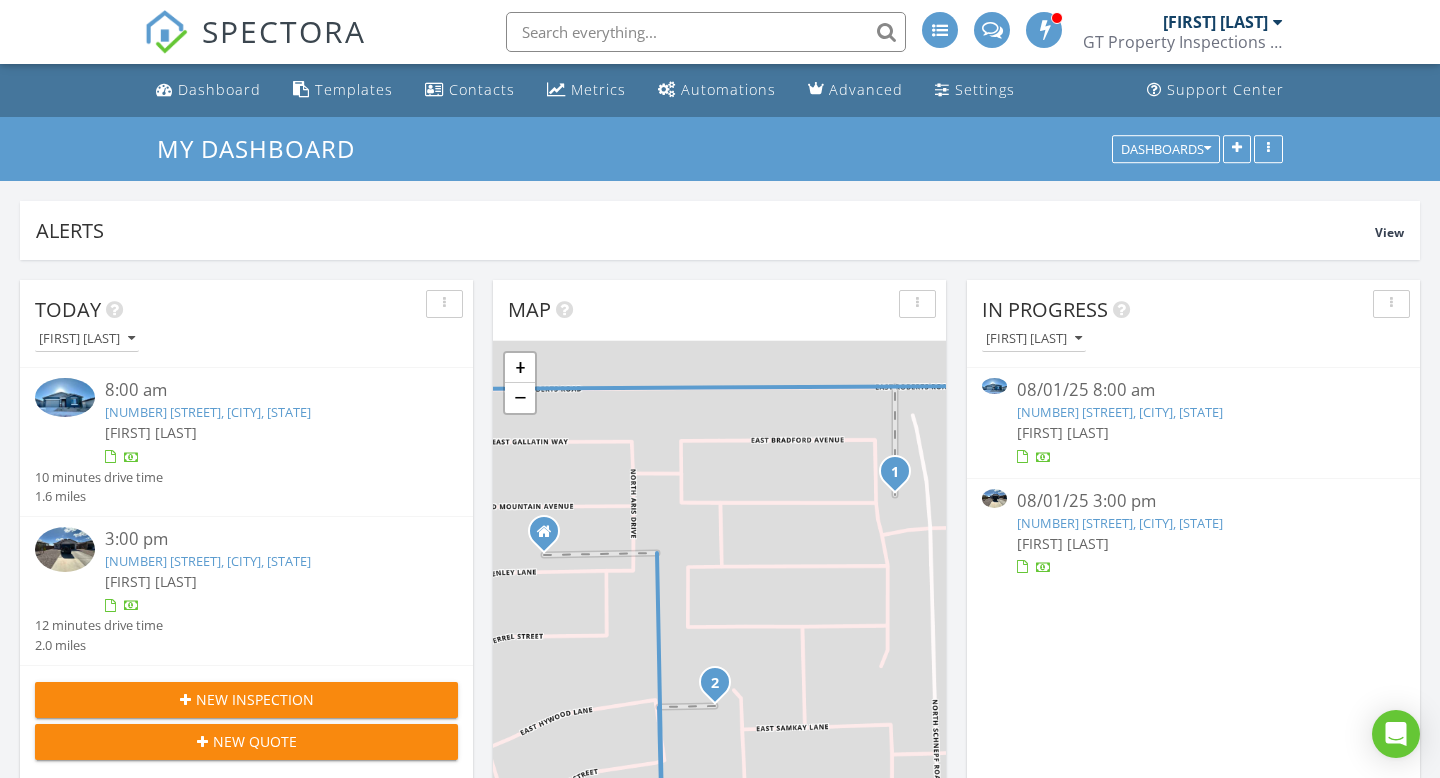 click on "32316 Tynley Grace CT, San Tan Valley, AZ 85143" at bounding box center [1120, 523] 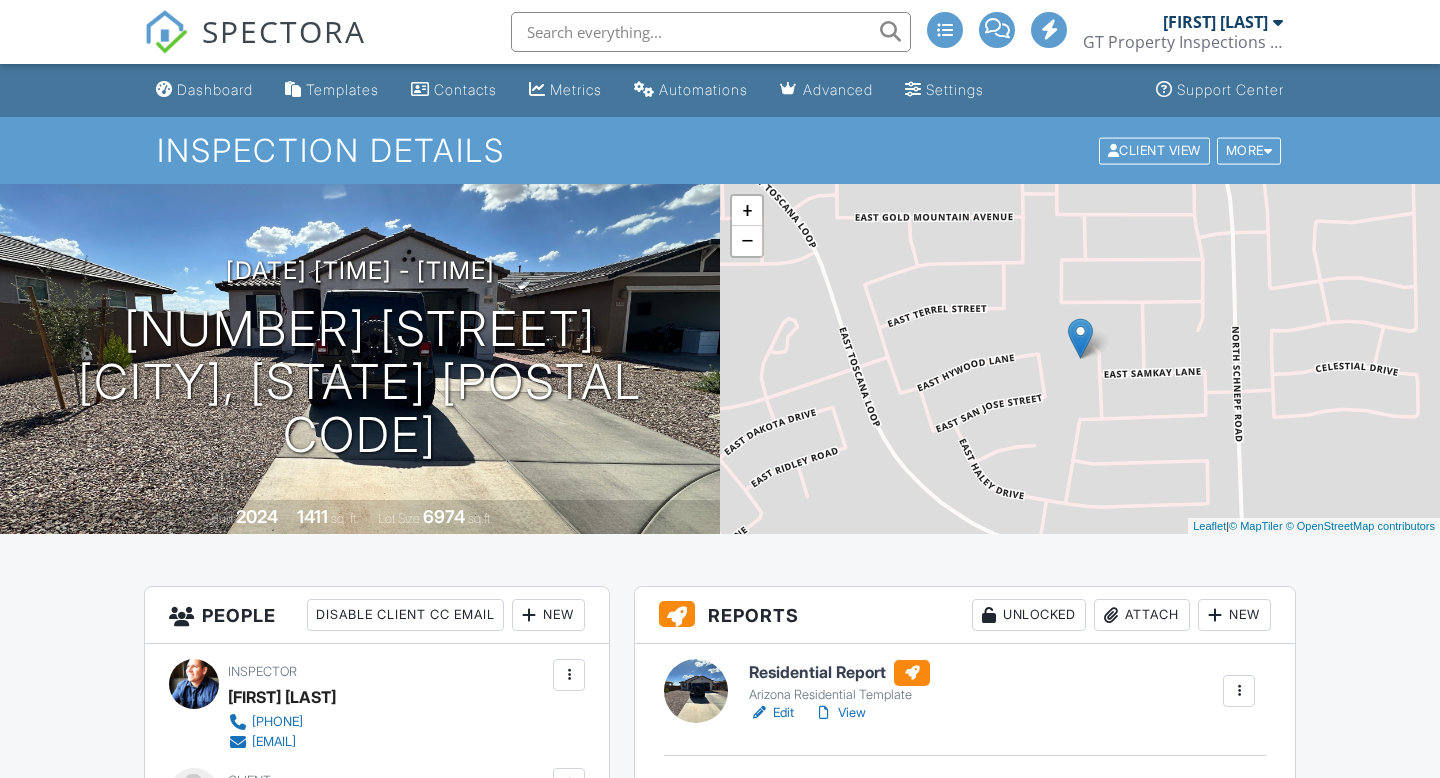scroll, scrollTop: 0, scrollLeft: 0, axis: both 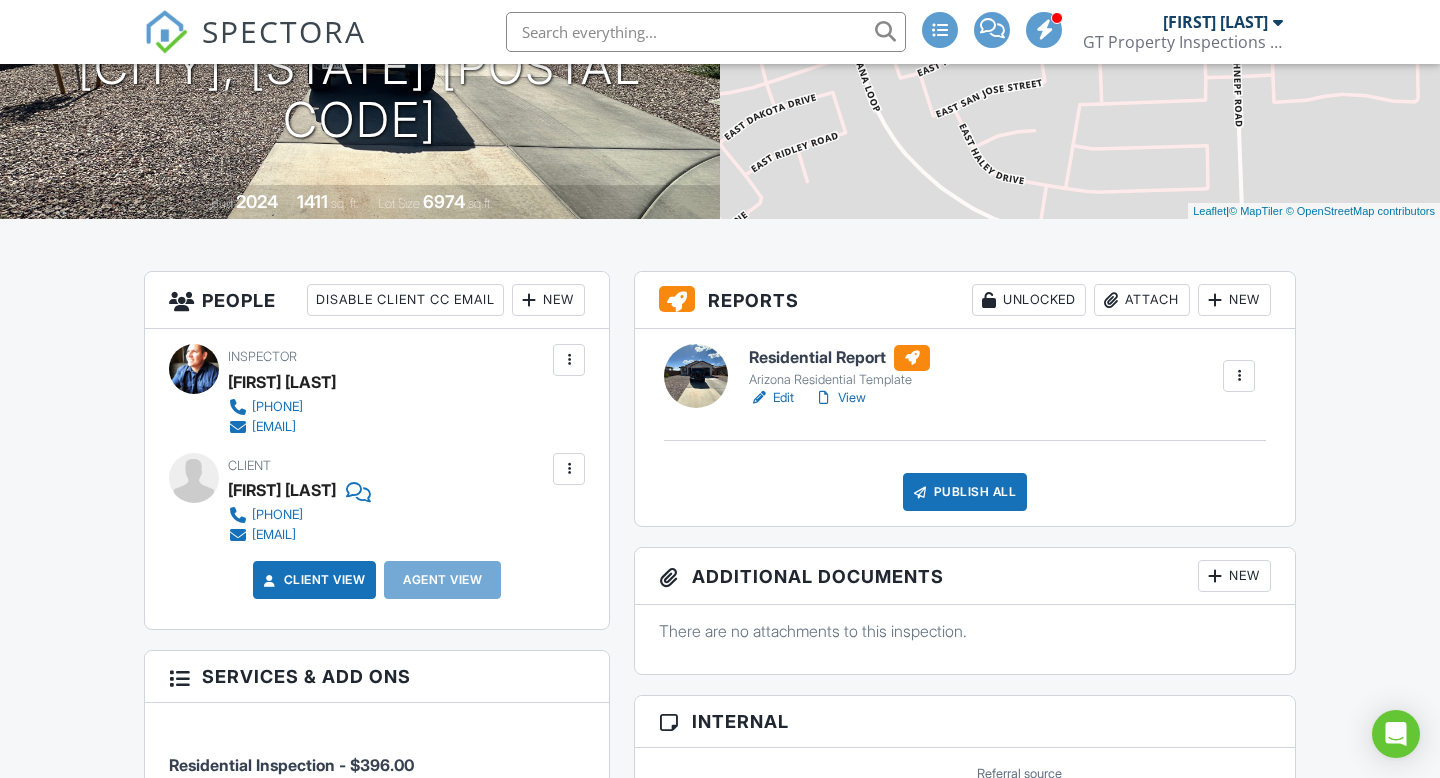 click on "View" at bounding box center (840, 398) 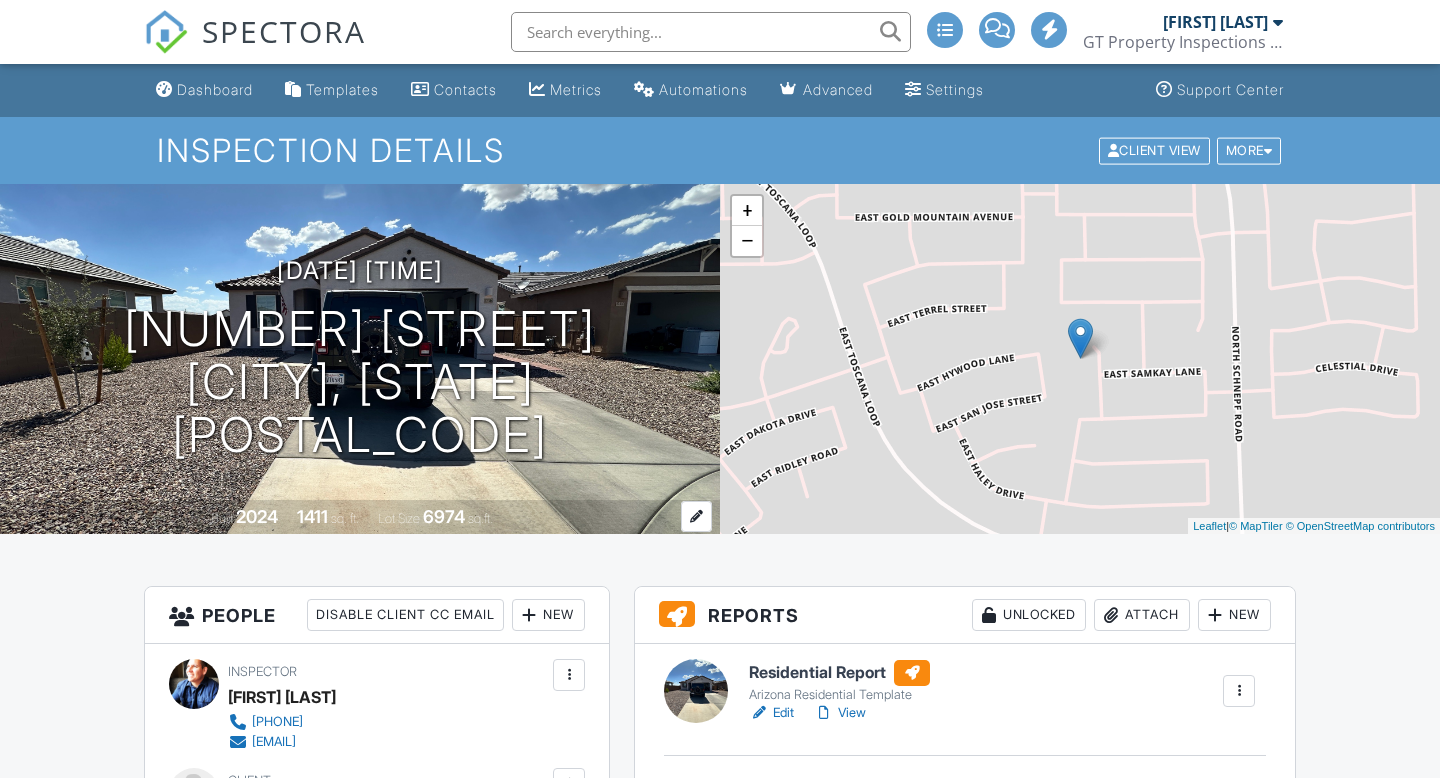 scroll, scrollTop: 204, scrollLeft: 0, axis: vertical 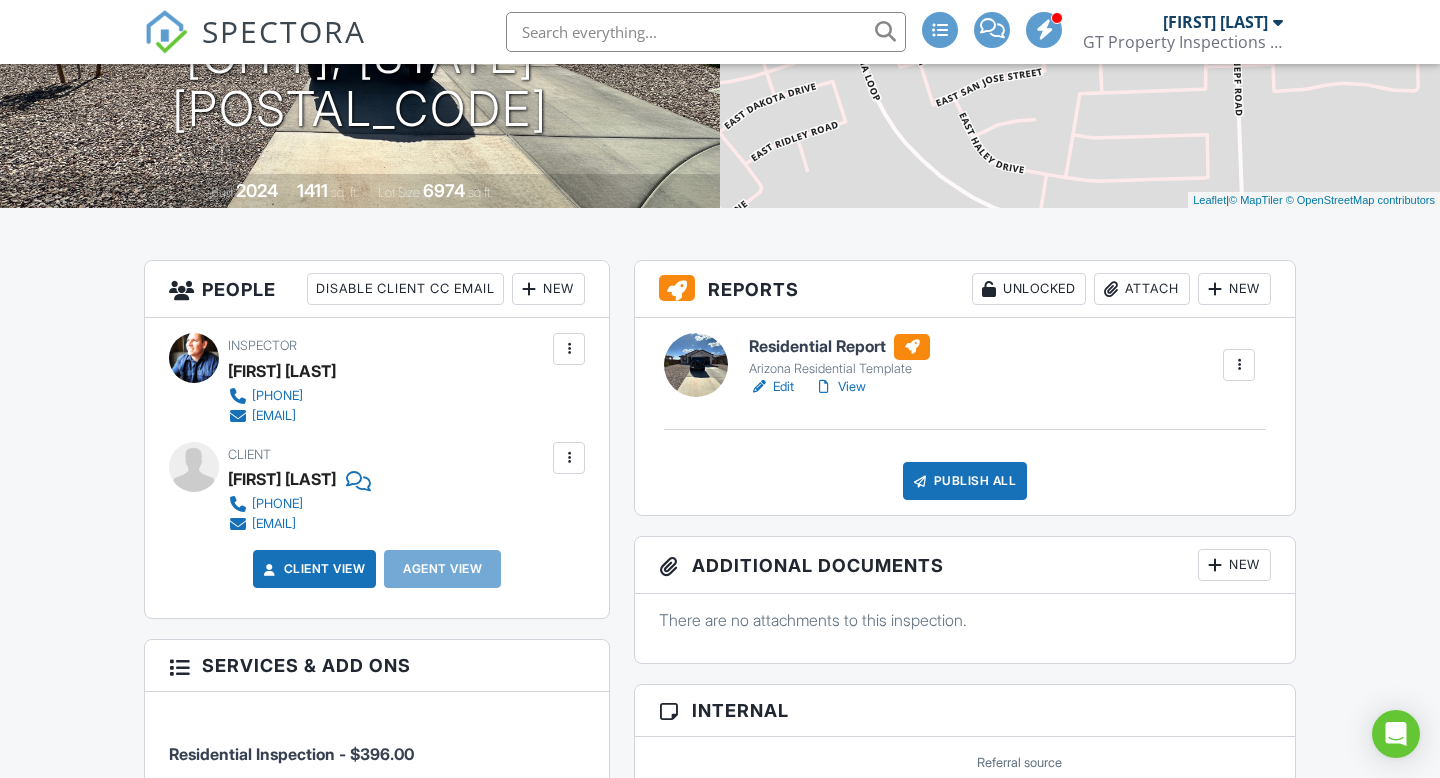 click on "New" at bounding box center [1234, 565] 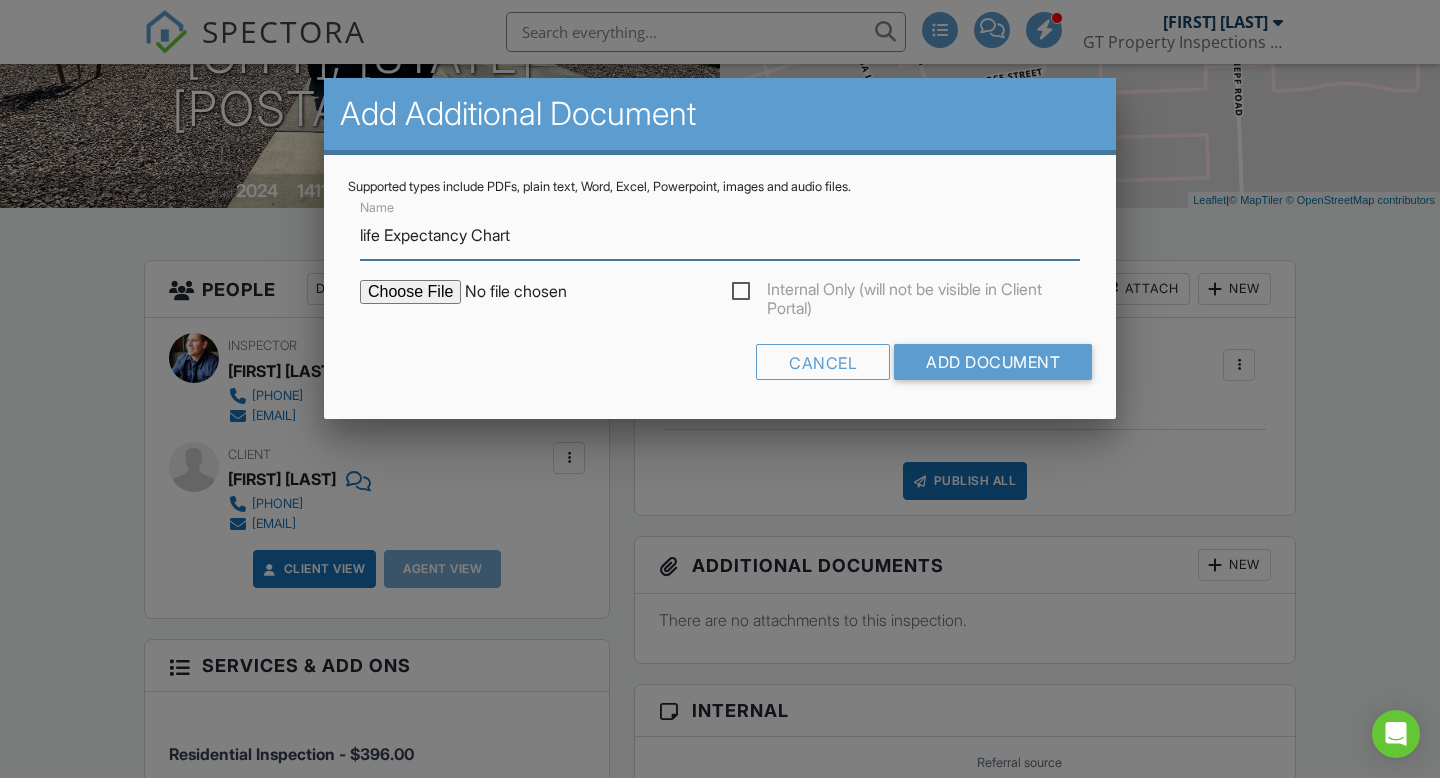 click on "life Expectancy Chart" at bounding box center (720, 235) 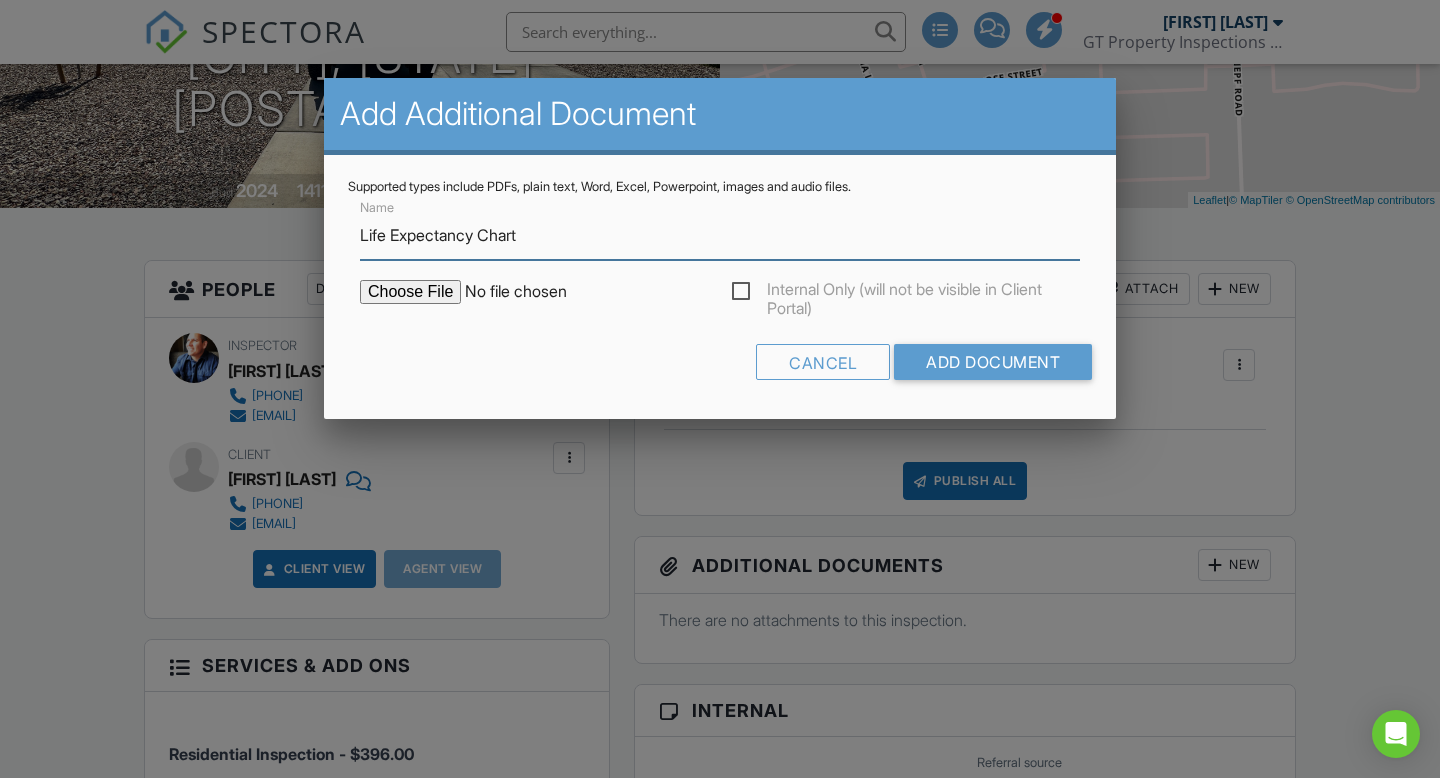 type on "Life Expectancy Chart" 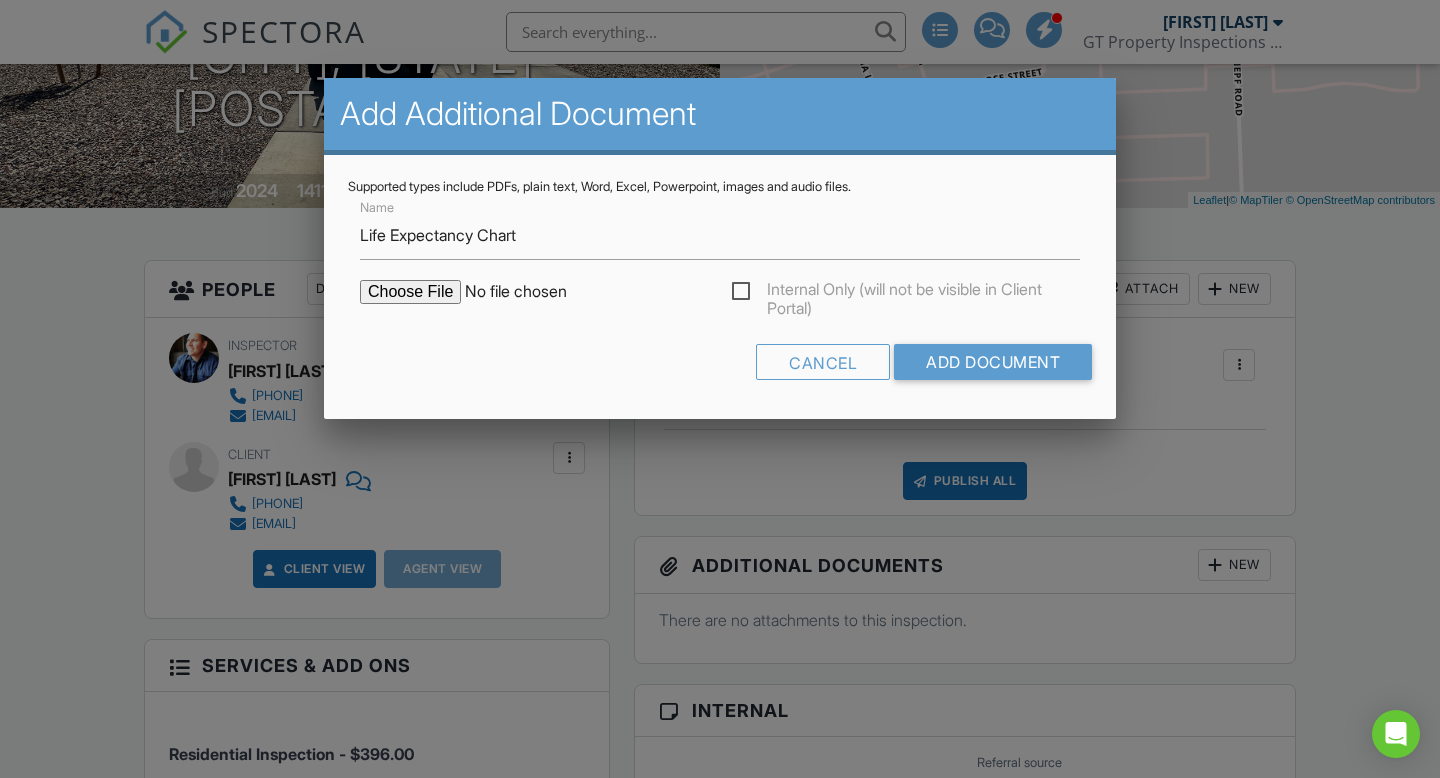 click at bounding box center [530, 292] 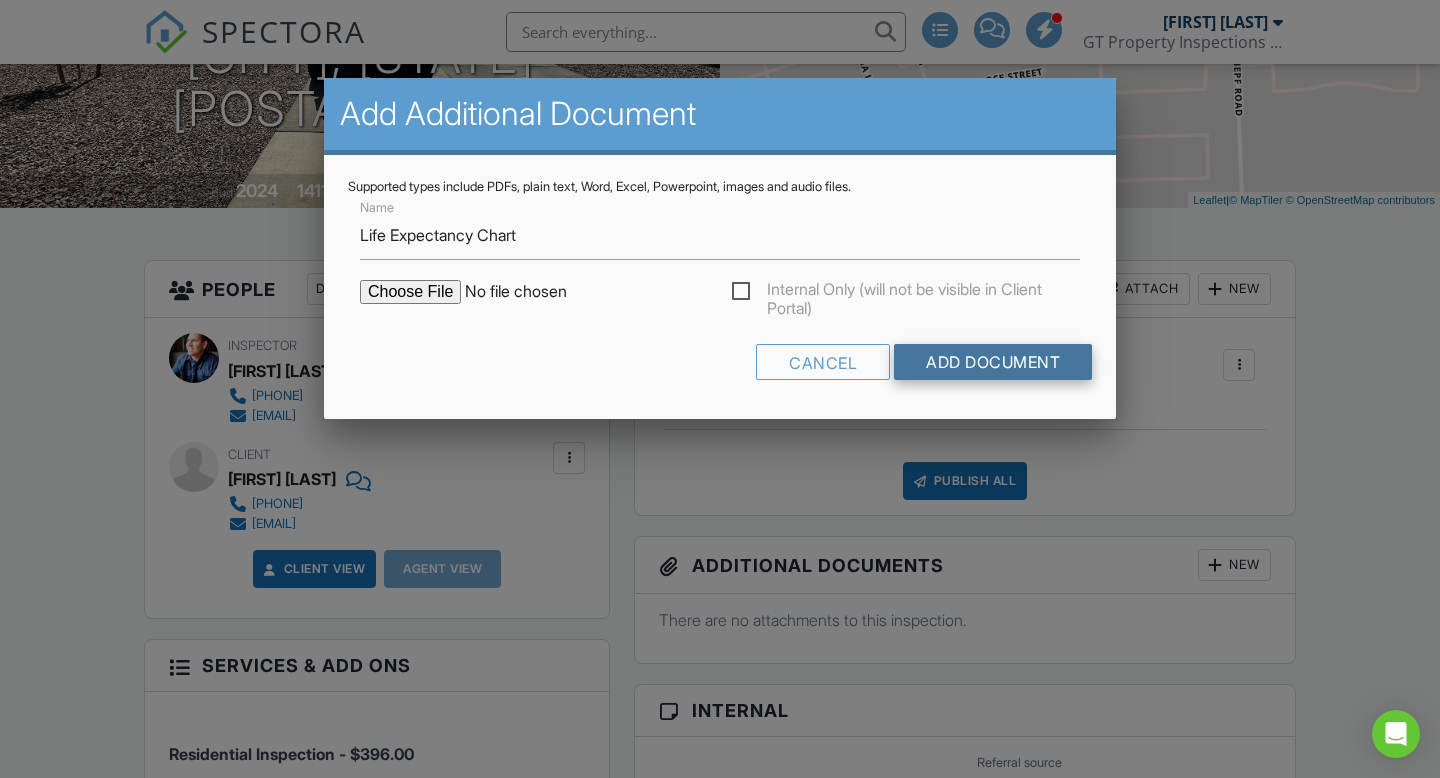 click on "Add Document" at bounding box center [993, 362] 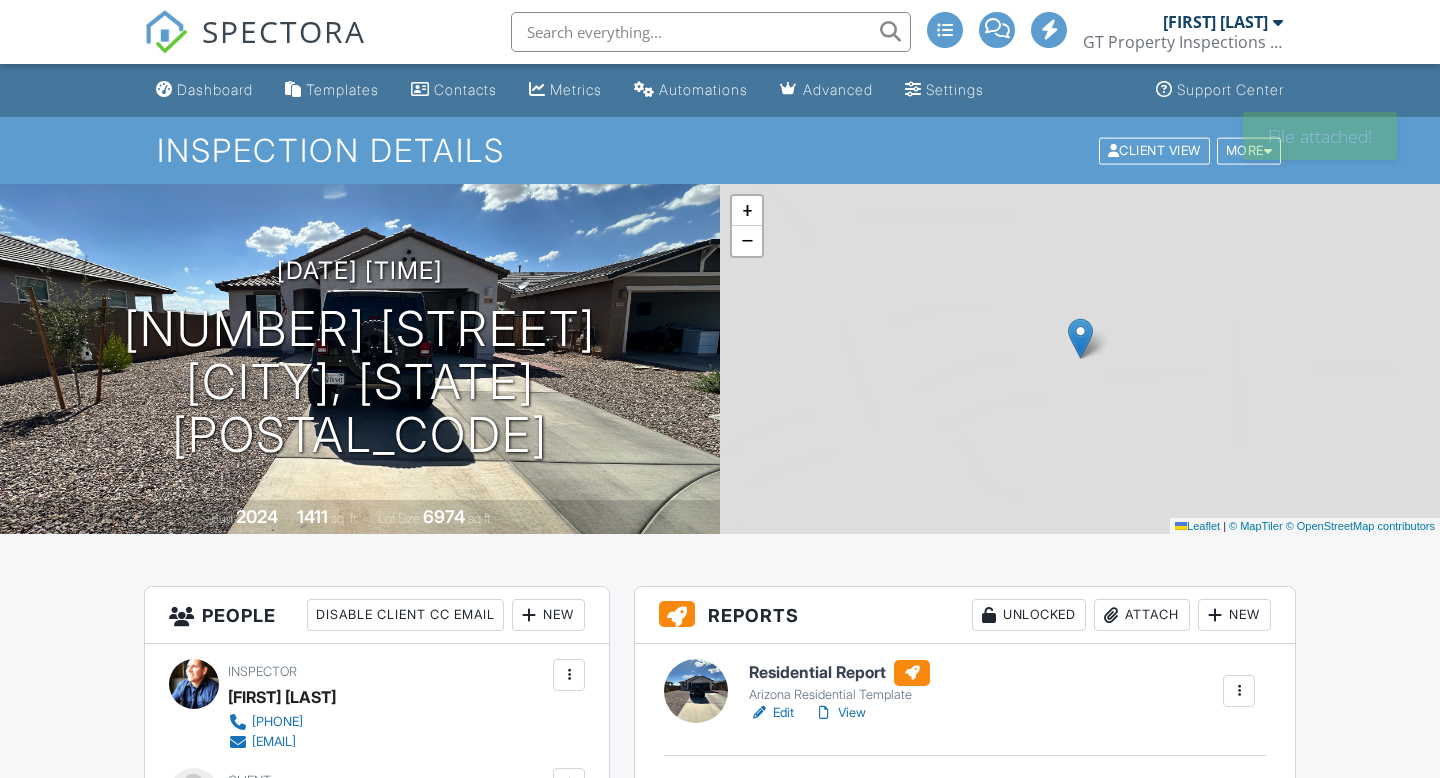 scroll, scrollTop: 0, scrollLeft: 0, axis: both 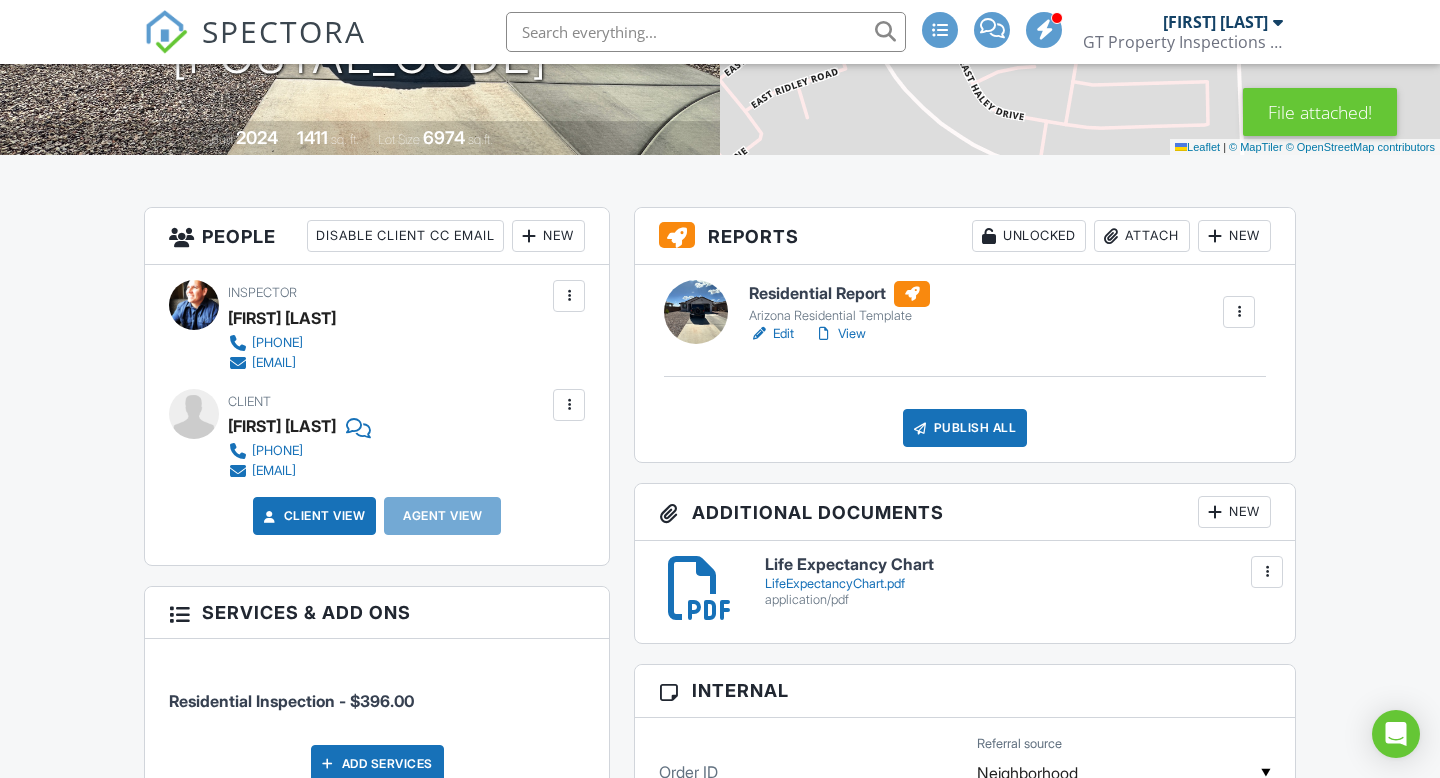 click at bounding box center [1215, 512] 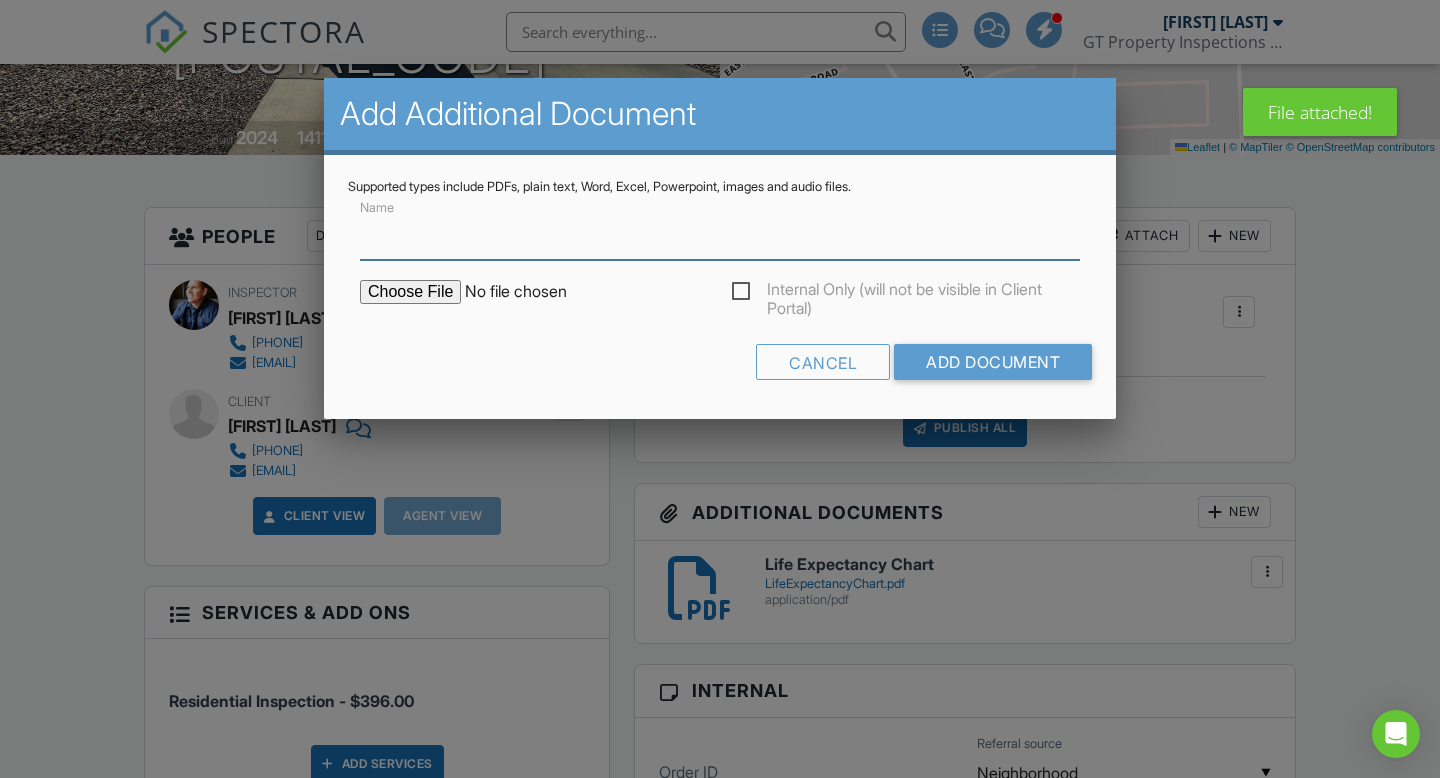 click on "Name" at bounding box center (720, 235) 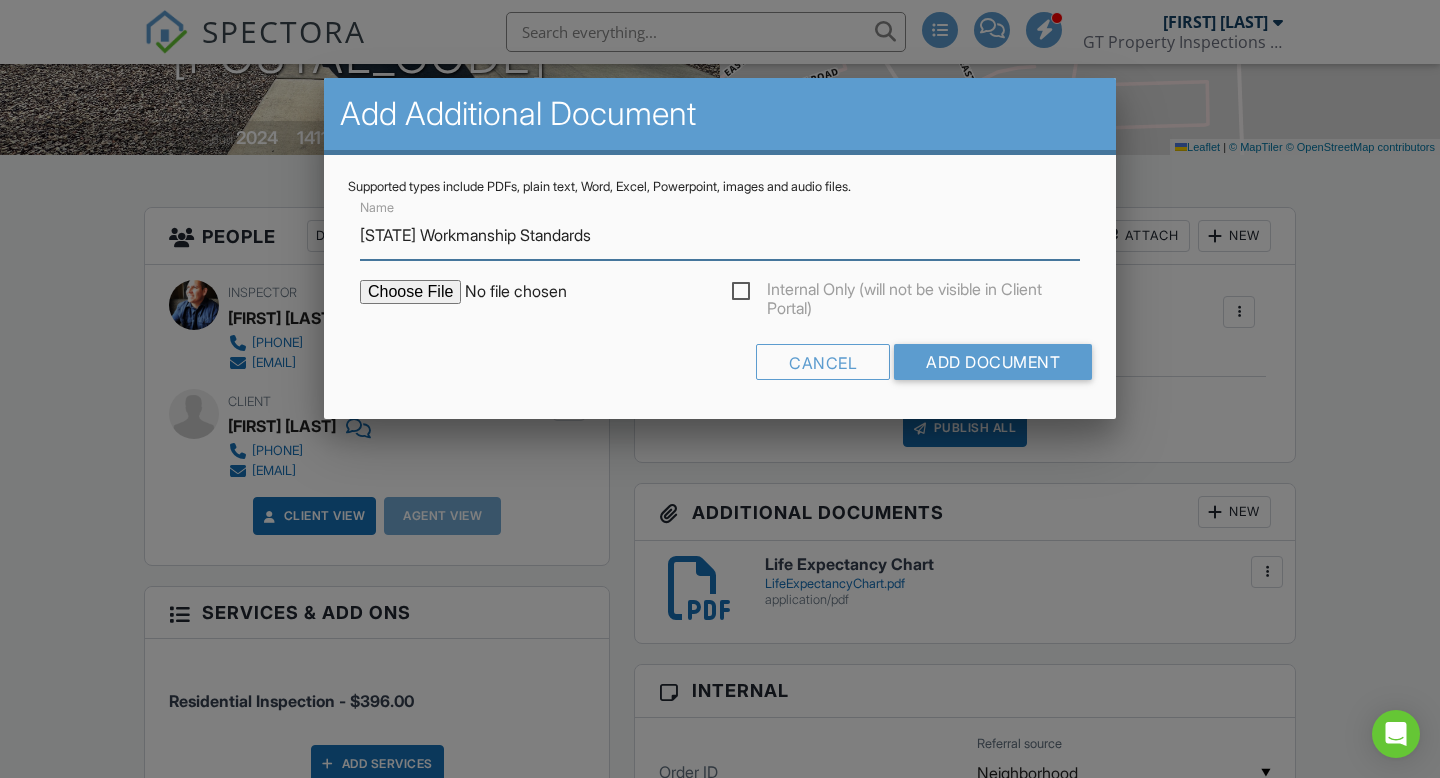 type on "[STATE] Workmanship Standards" 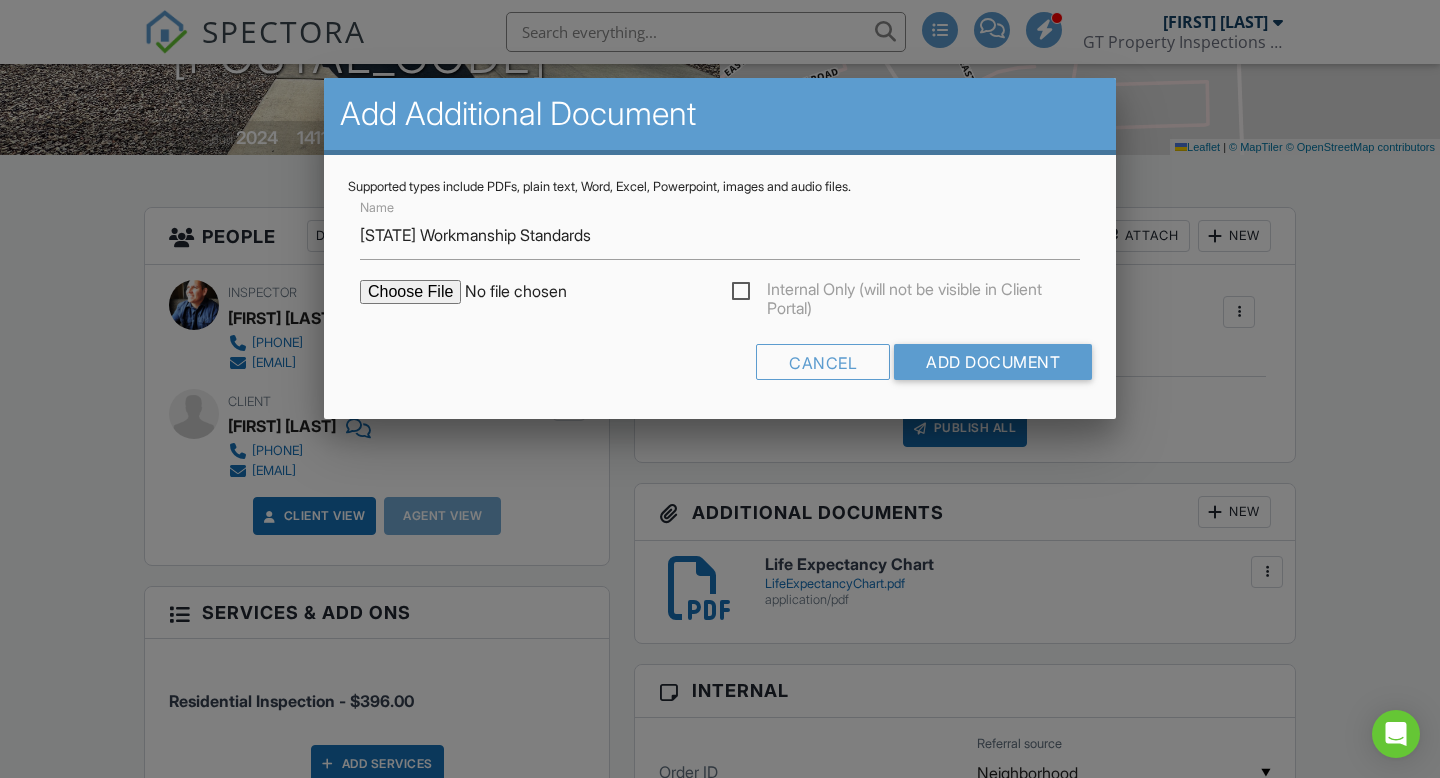 click at bounding box center (530, 292) 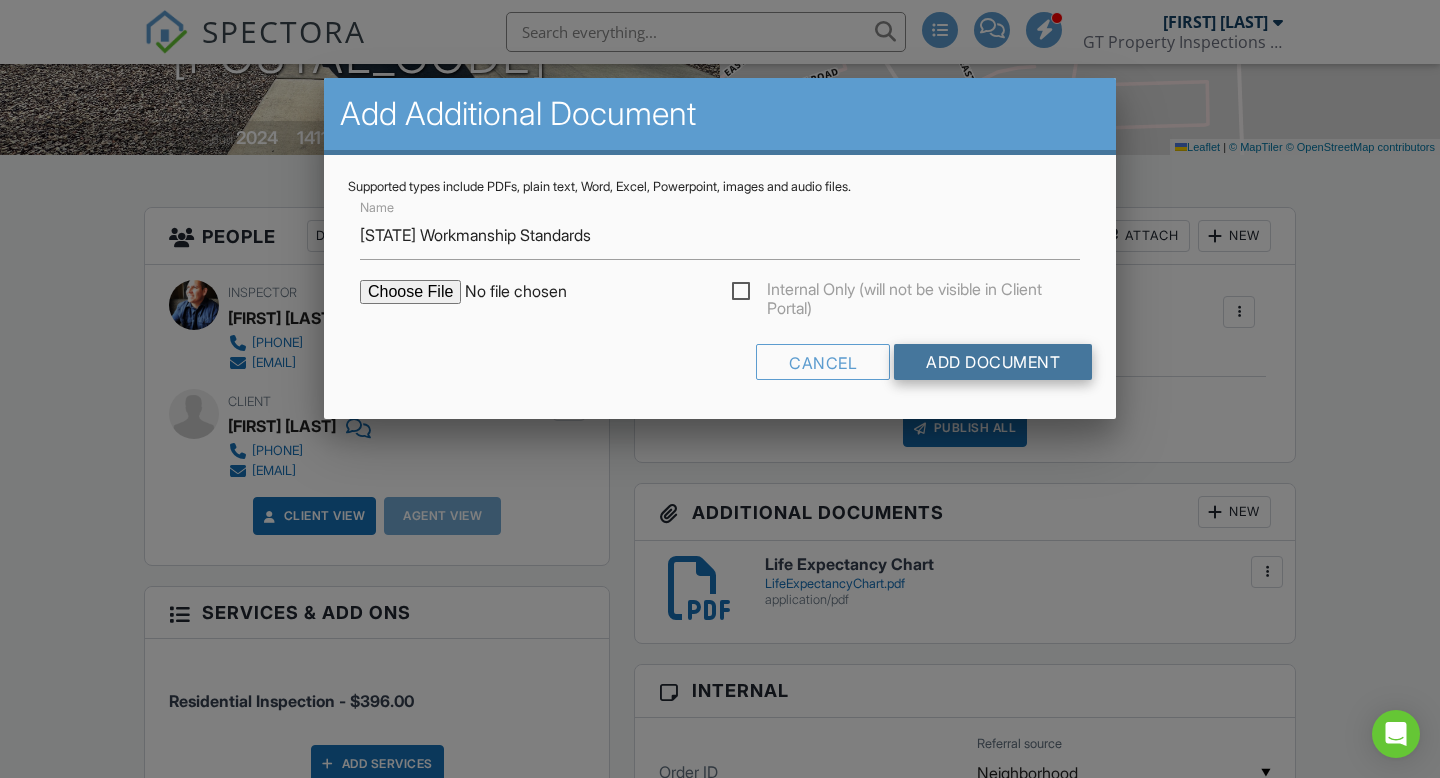 click on "Add Document" at bounding box center (993, 362) 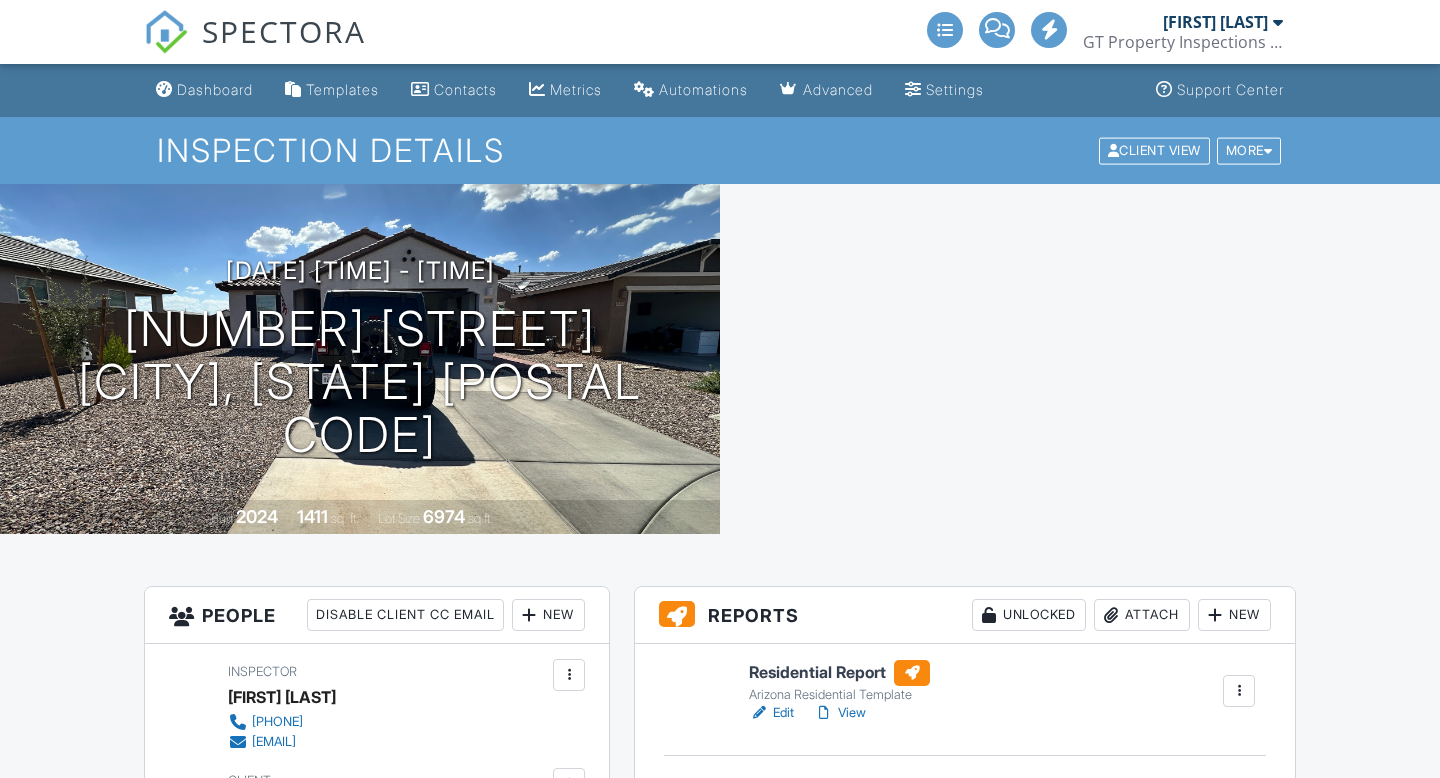 scroll, scrollTop: 0, scrollLeft: 0, axis: both 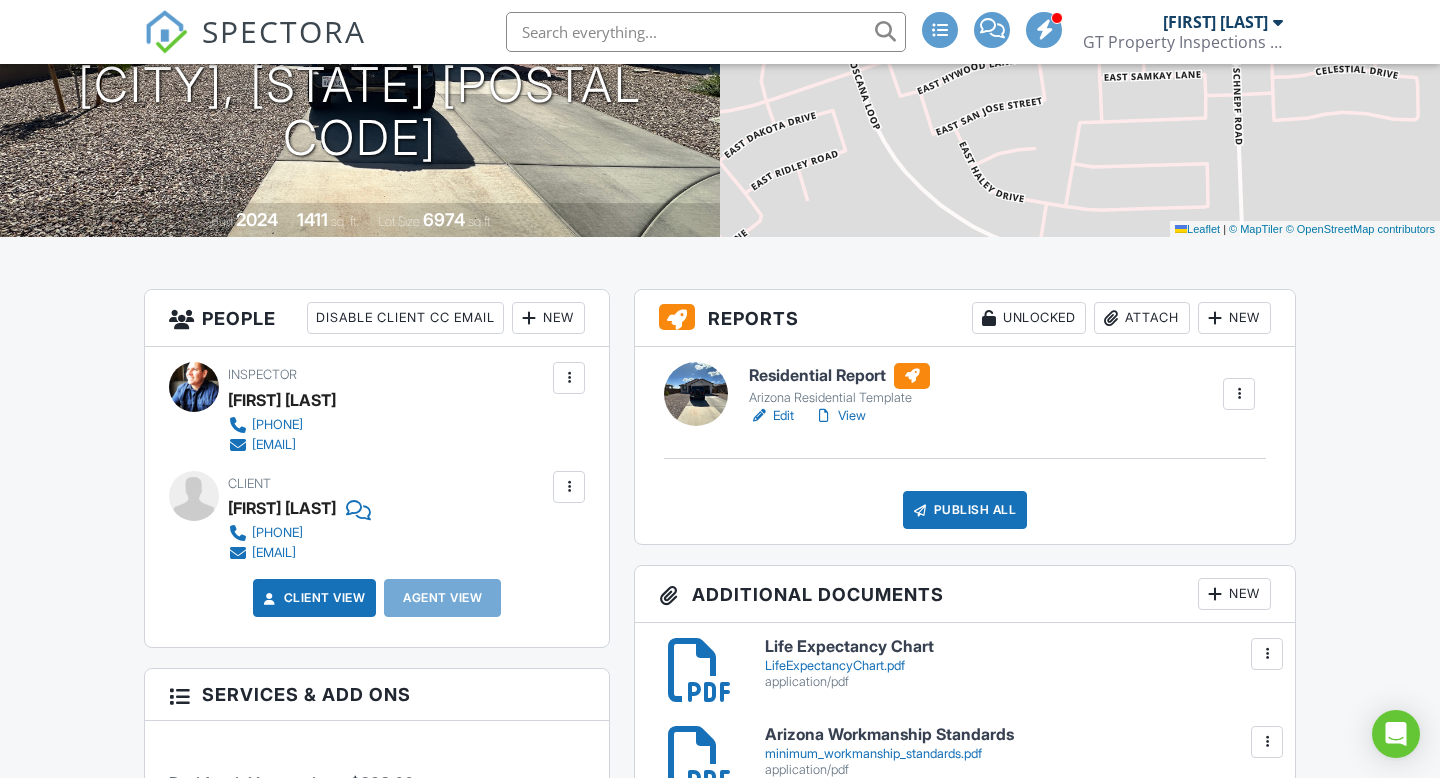 click on "Publish All" at bounding box center [965, 510] 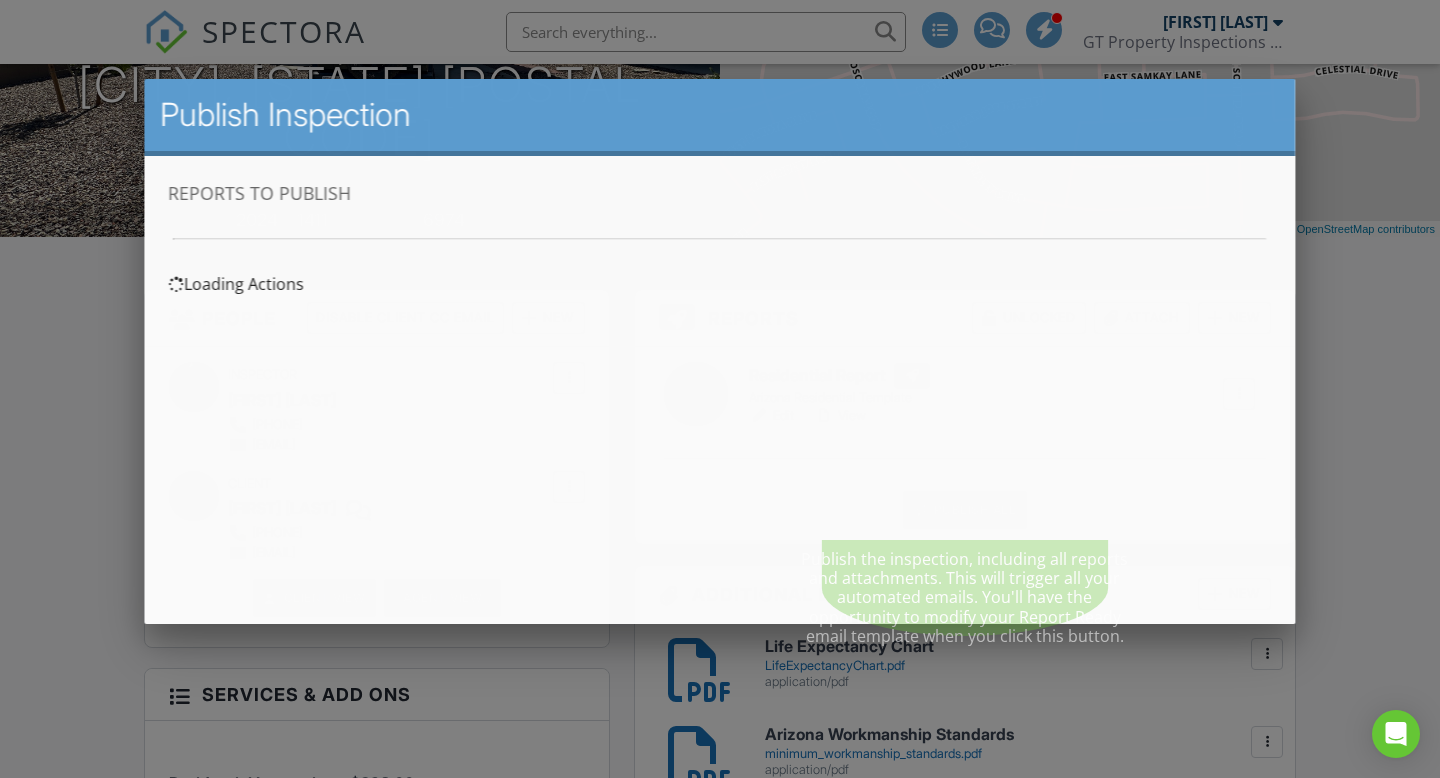 scroll, scrollTop: 0, scrollLeft: 0, axis: both 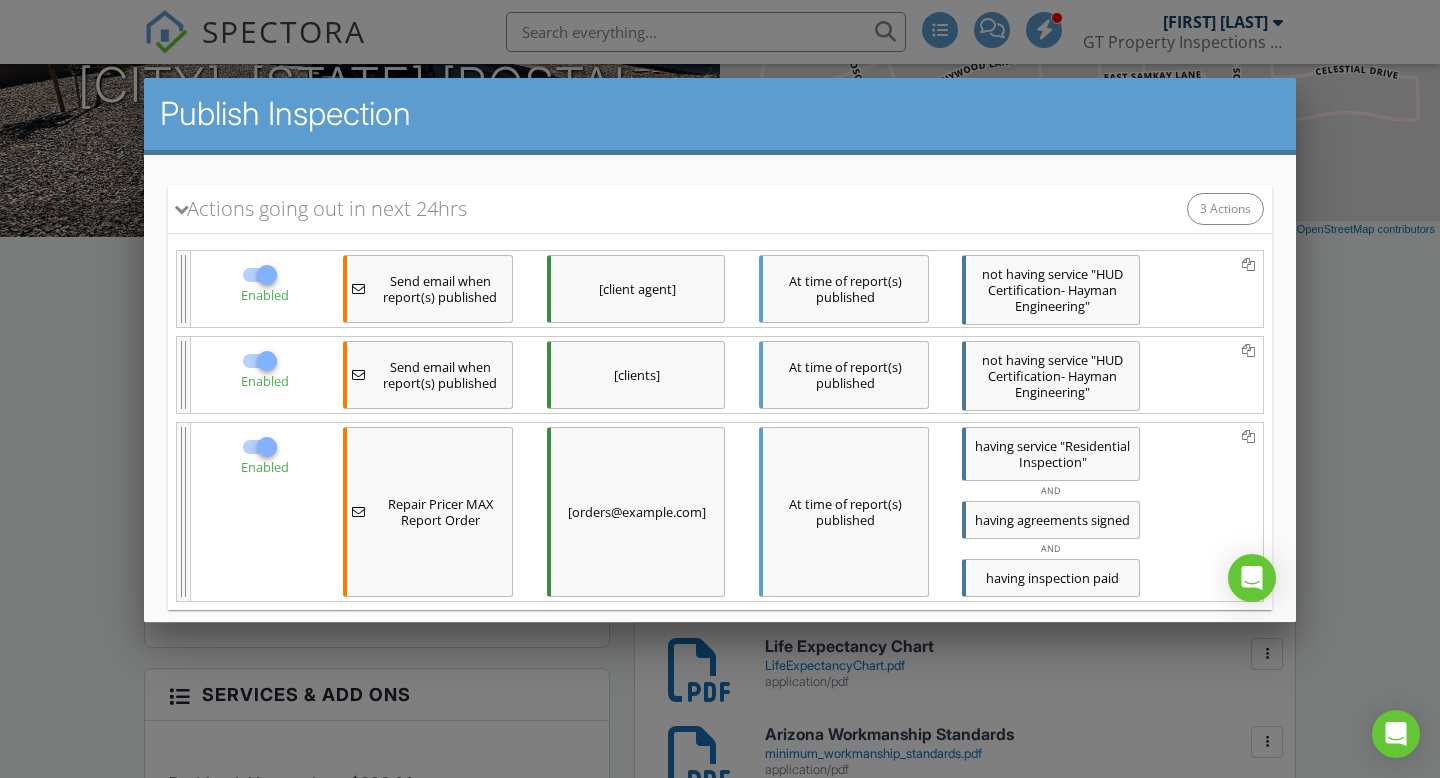 click at bounding box center (267, 446) 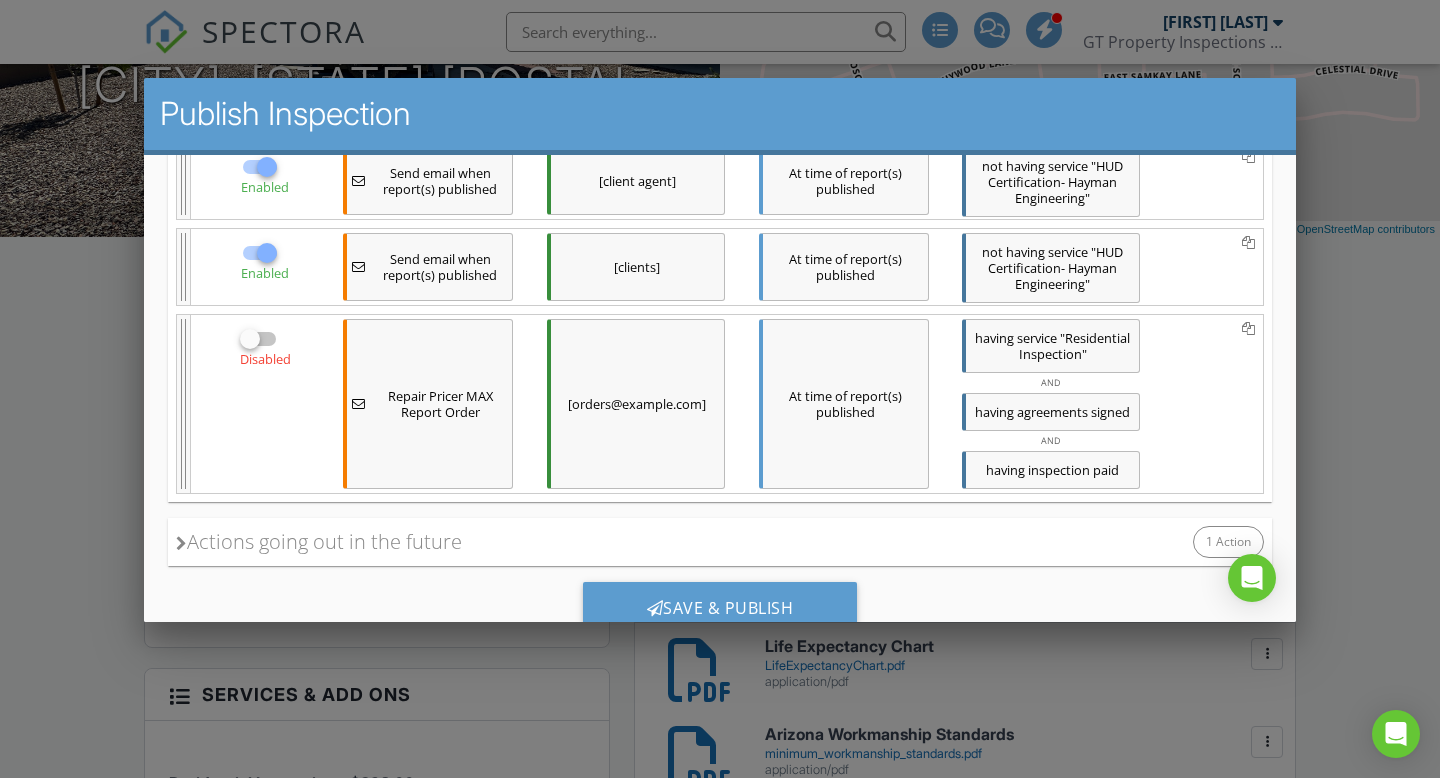 scroll, scrollTop: 406, scrollLeft: 0, axis: vertical 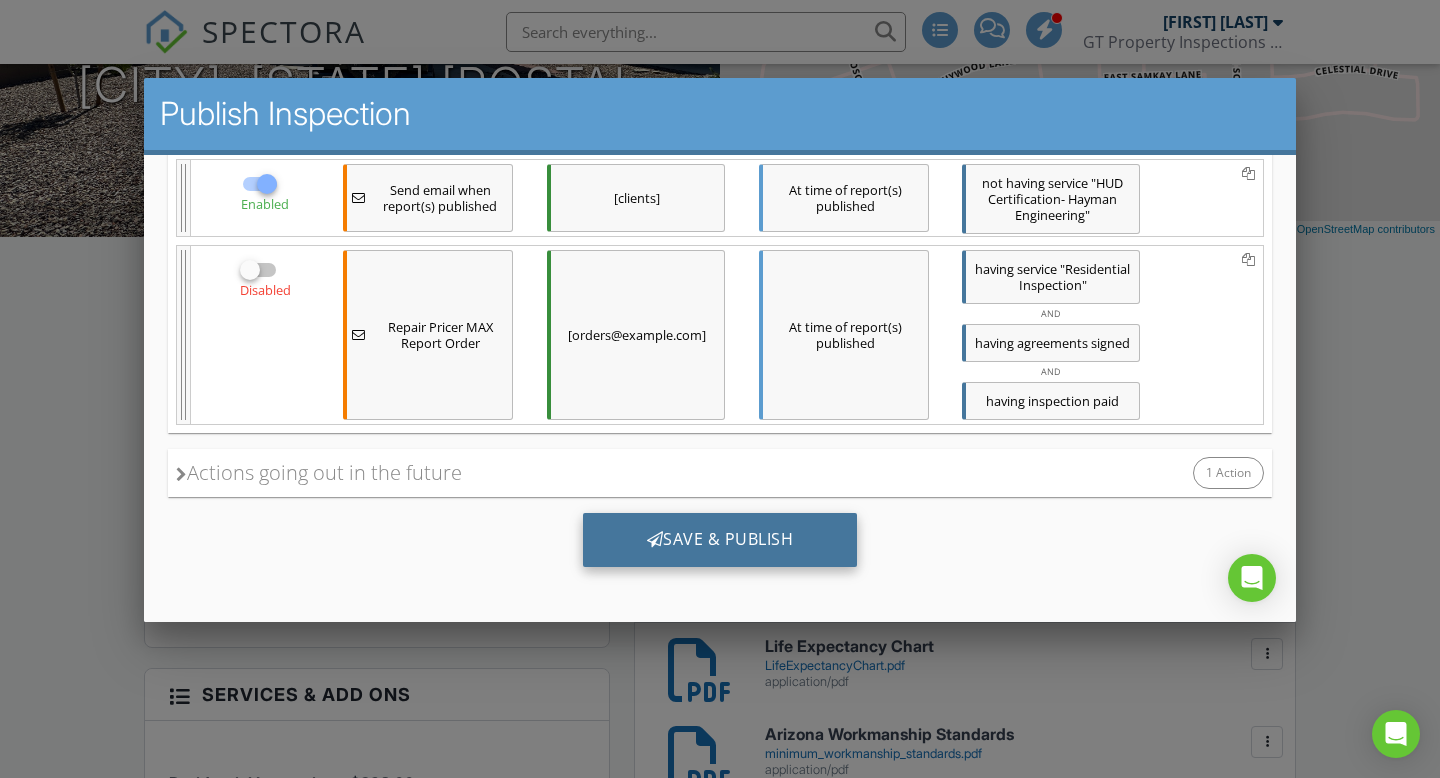click on "Save & Publish" at bounding box center (720, 539) 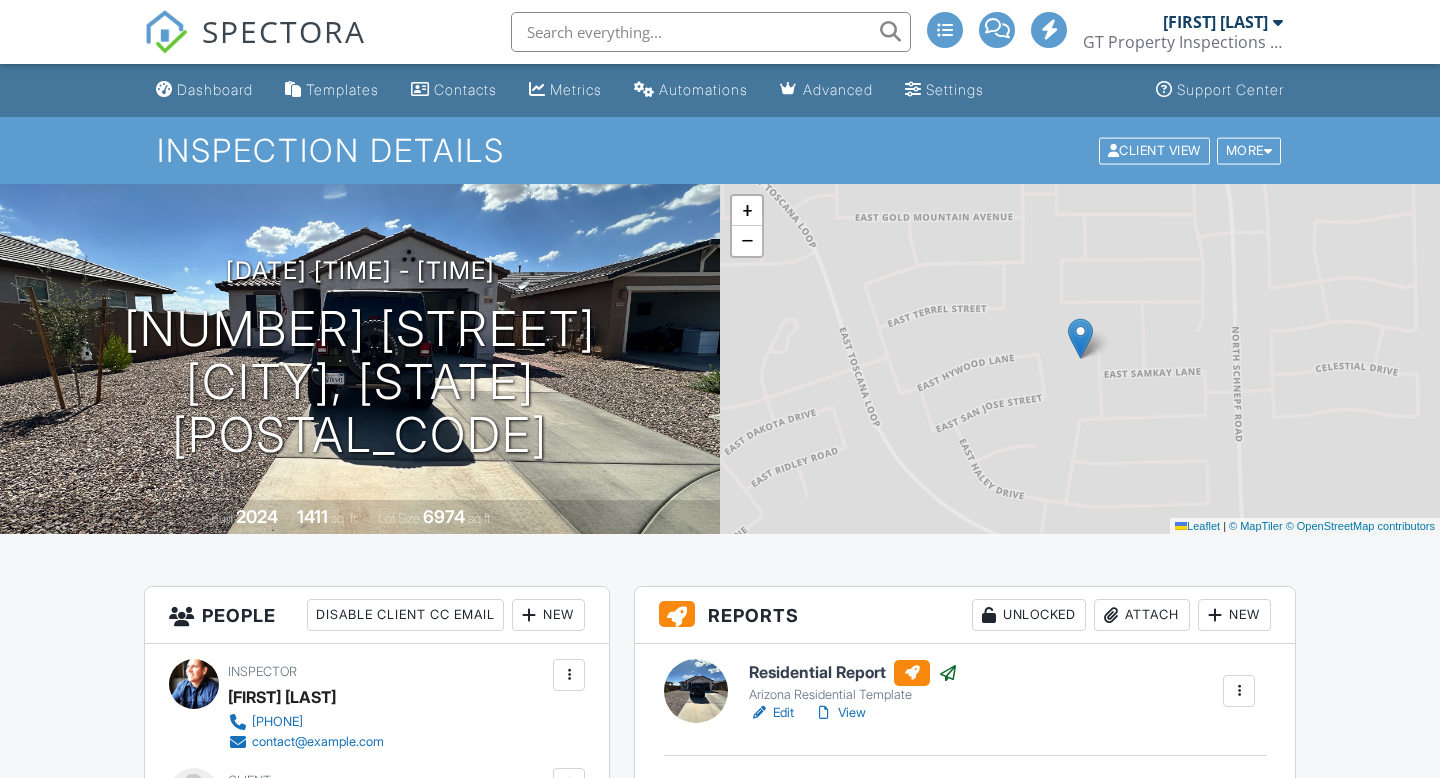 scroll, scrollTop: 0, scrollLeft: 0, axis: both 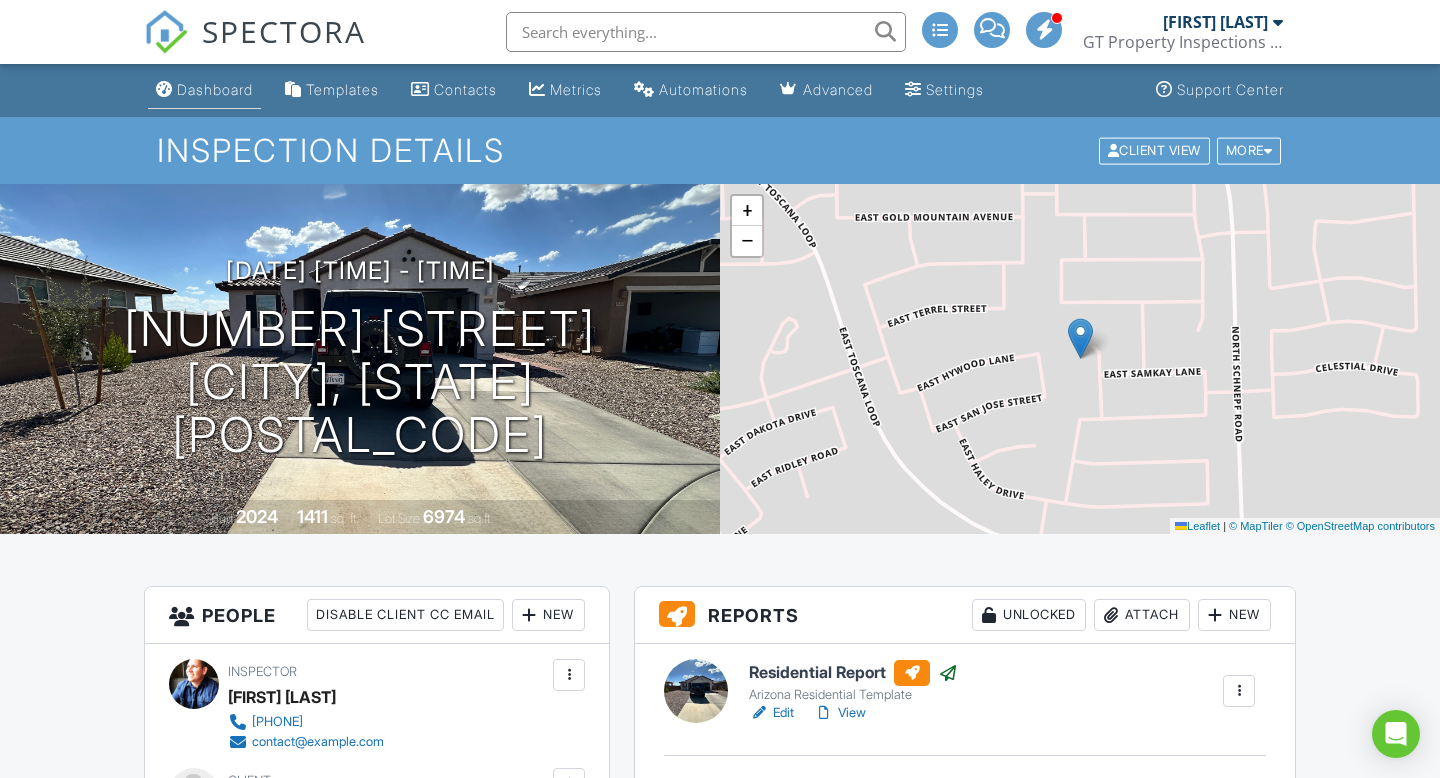 click on "Dashboard" at bounding box center (215, 89) 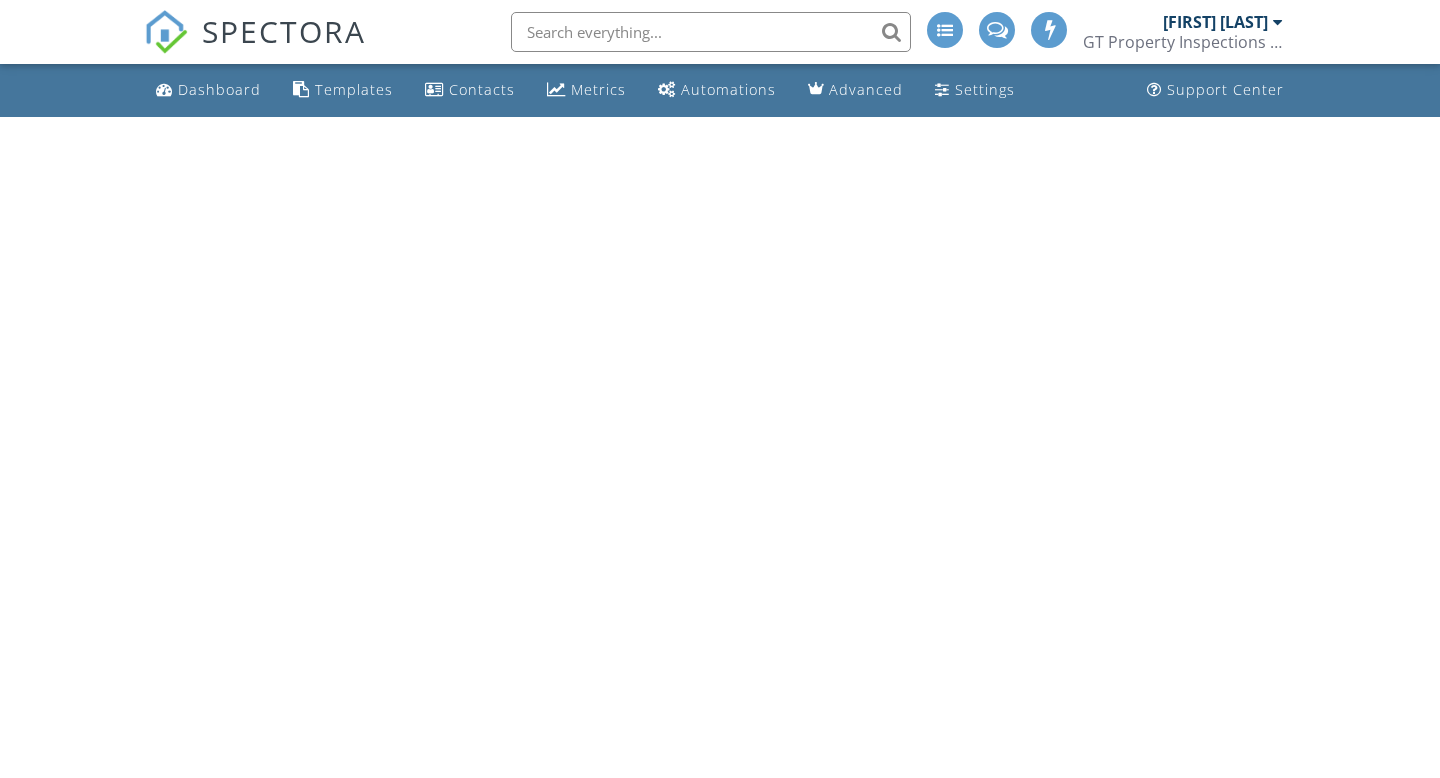 scroll, scrollTop: 0, scrollLeft: 0, axis: both 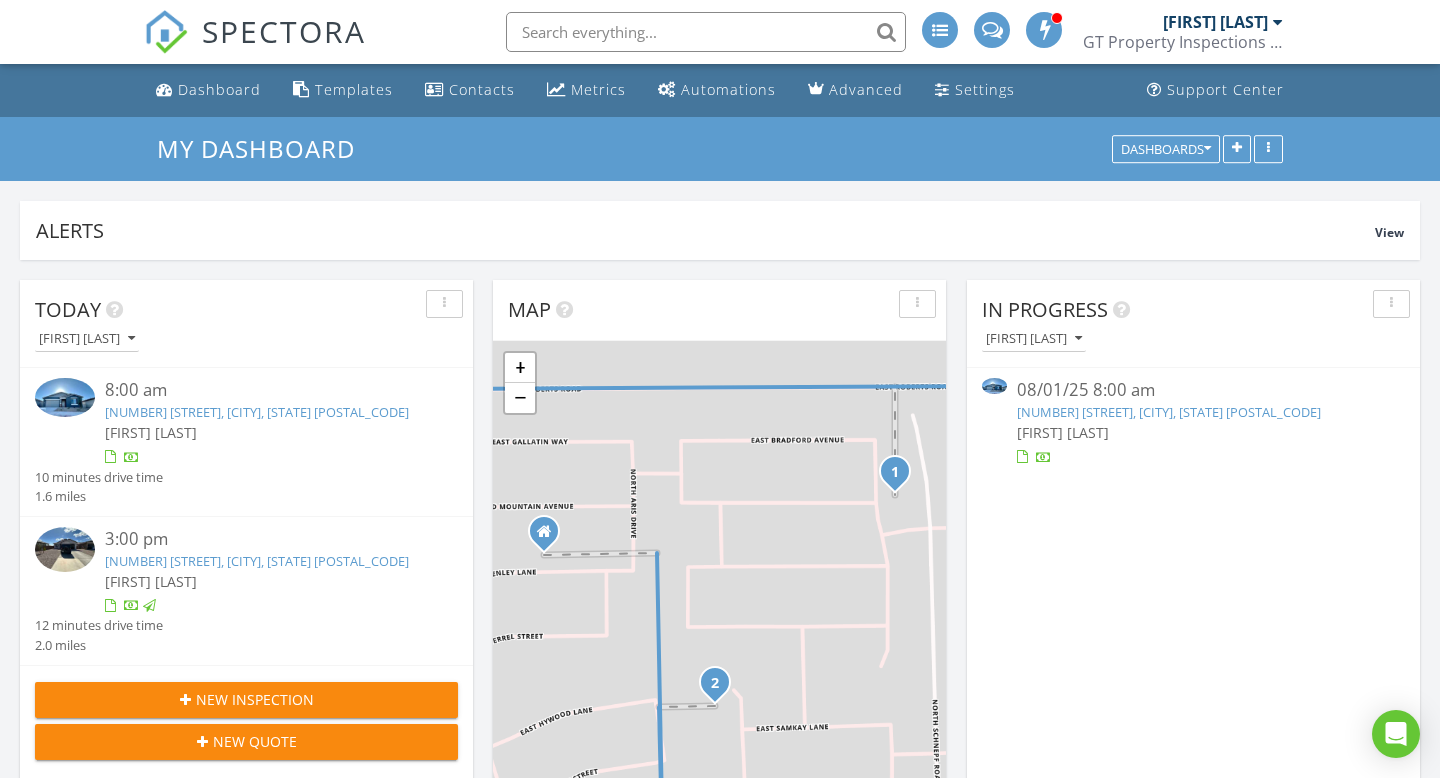 click on "[NUMBER] [STREET], [CITY], [STATE] [POSTAL_CODE]" at bounding box center (1169, 412) 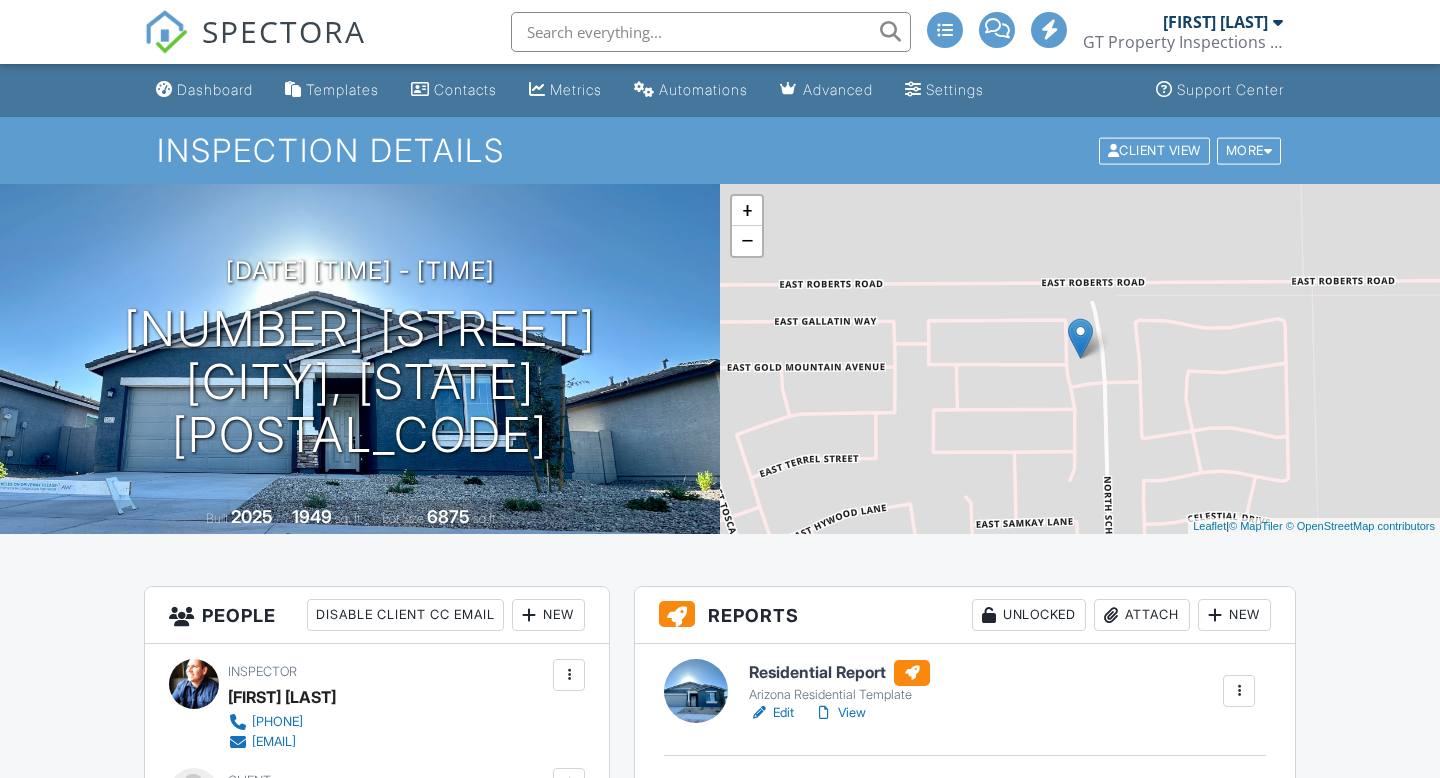 scroll, scrollTop: 428, scrollLeft: 0, axis: vertical 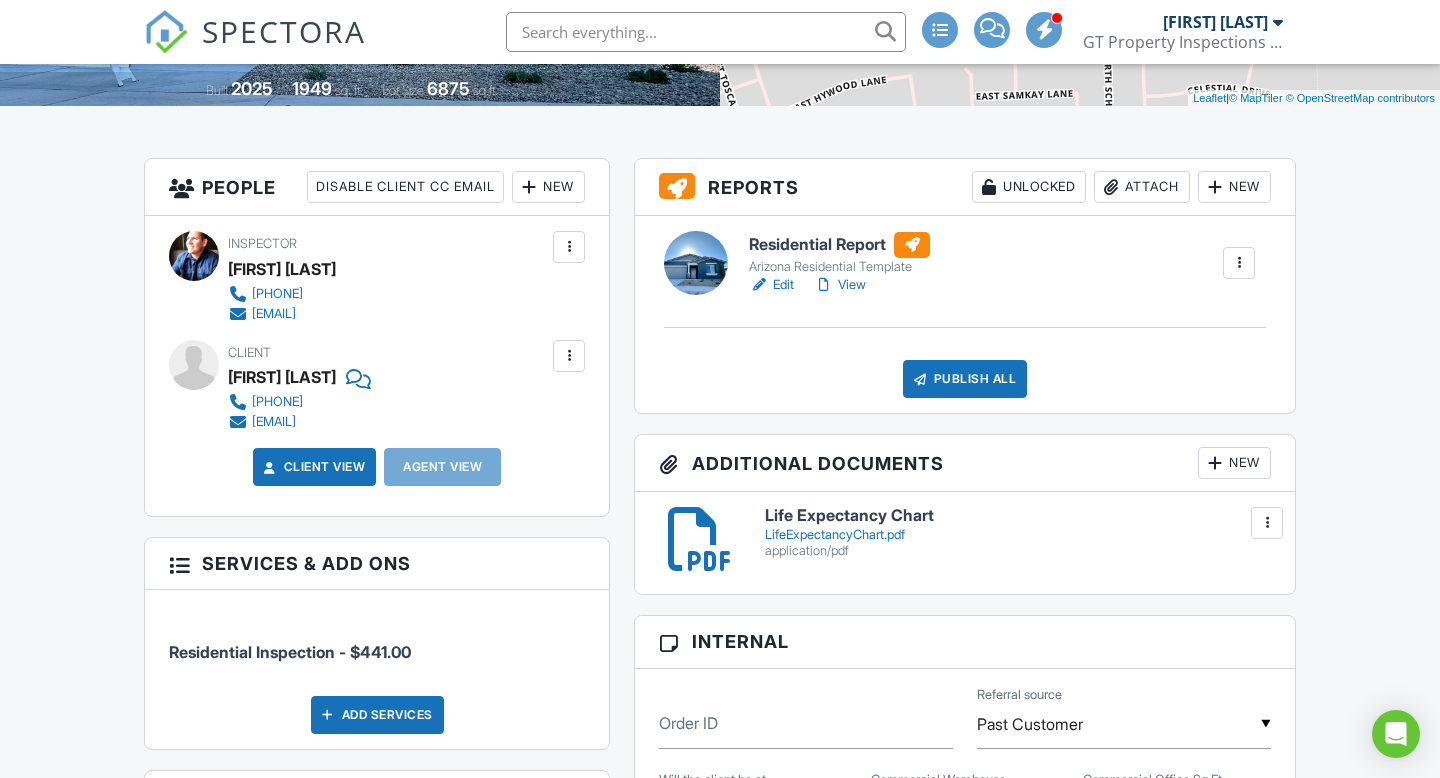 click on "Edit" at bounding box center [771, 285] 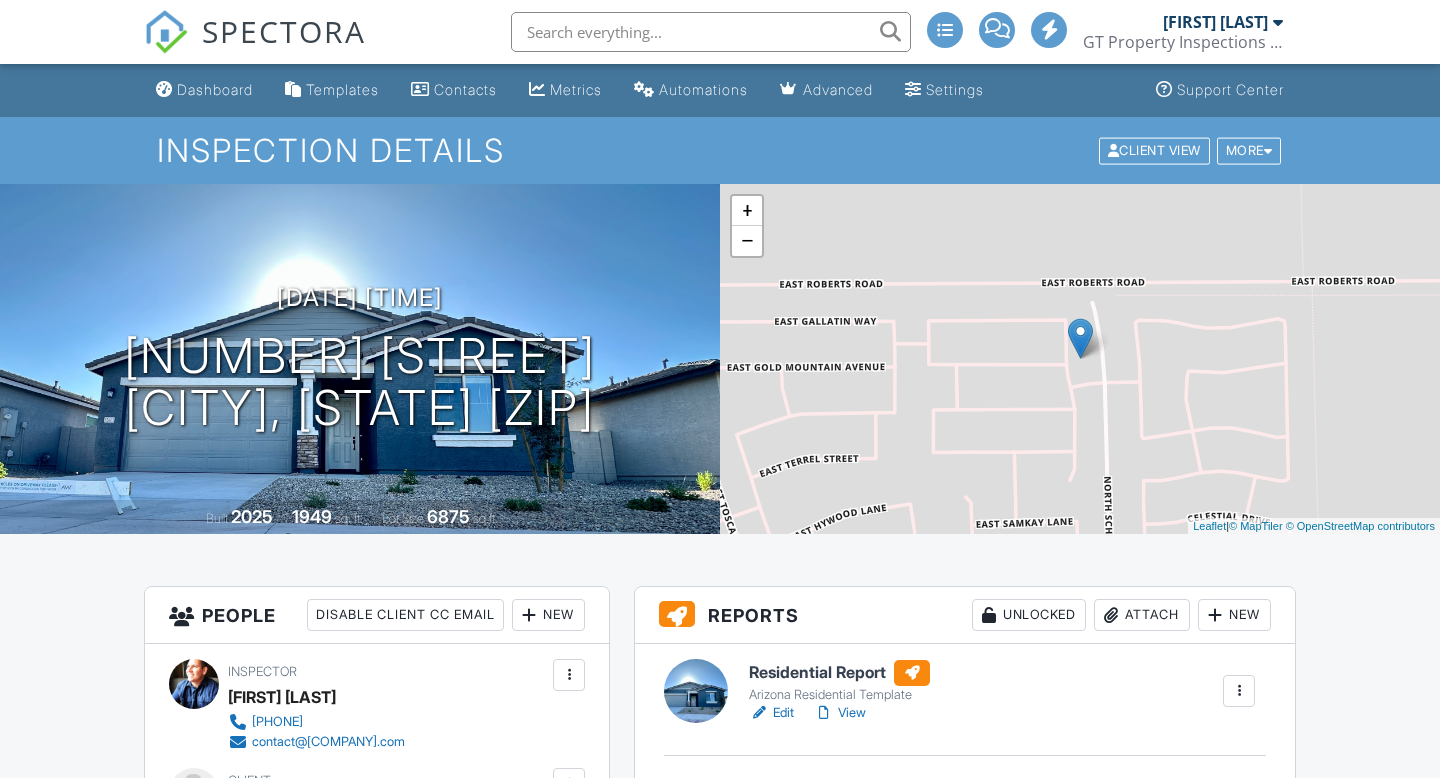 scroll, scrollTop: 535, scrollLeft: 0, axis: vertical 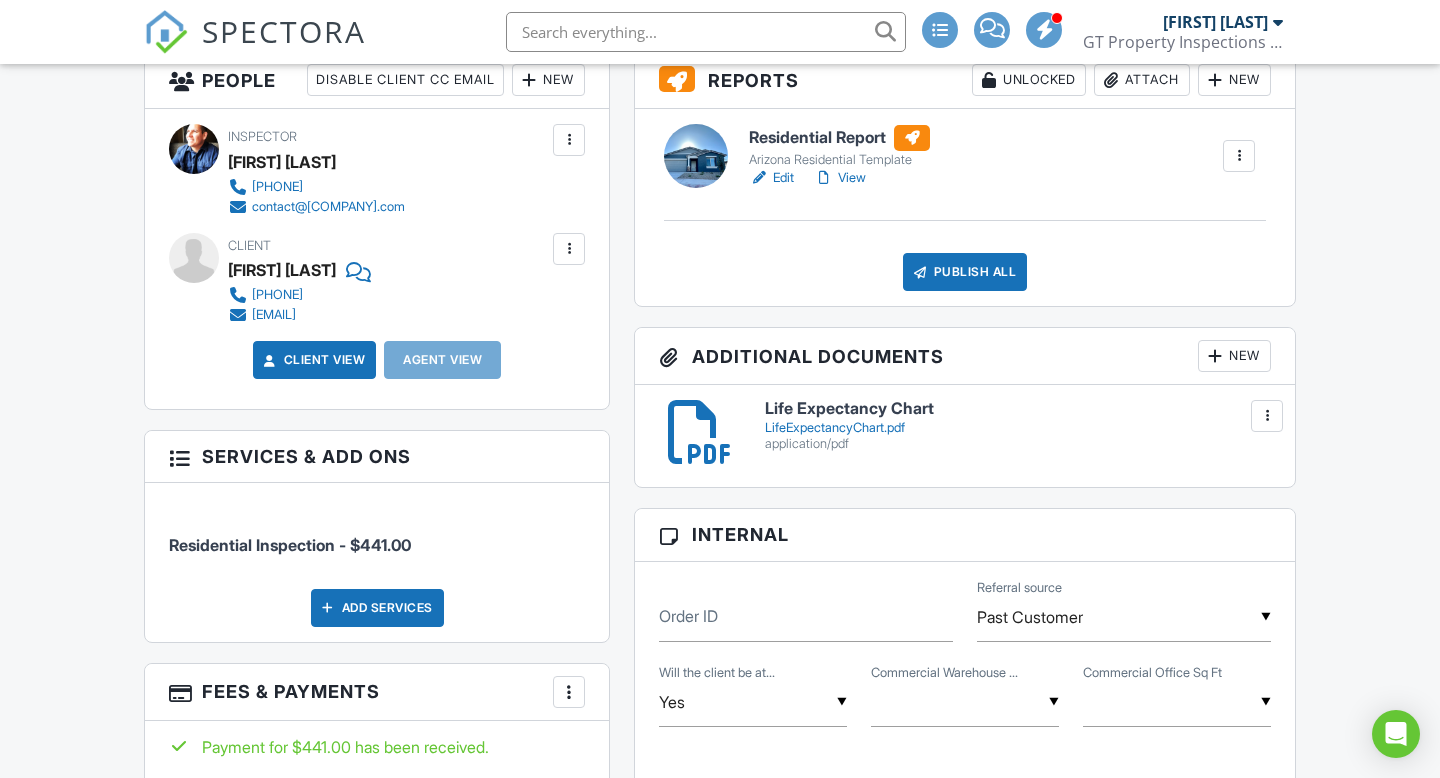 click on "View" at bounding box center [840, 178] 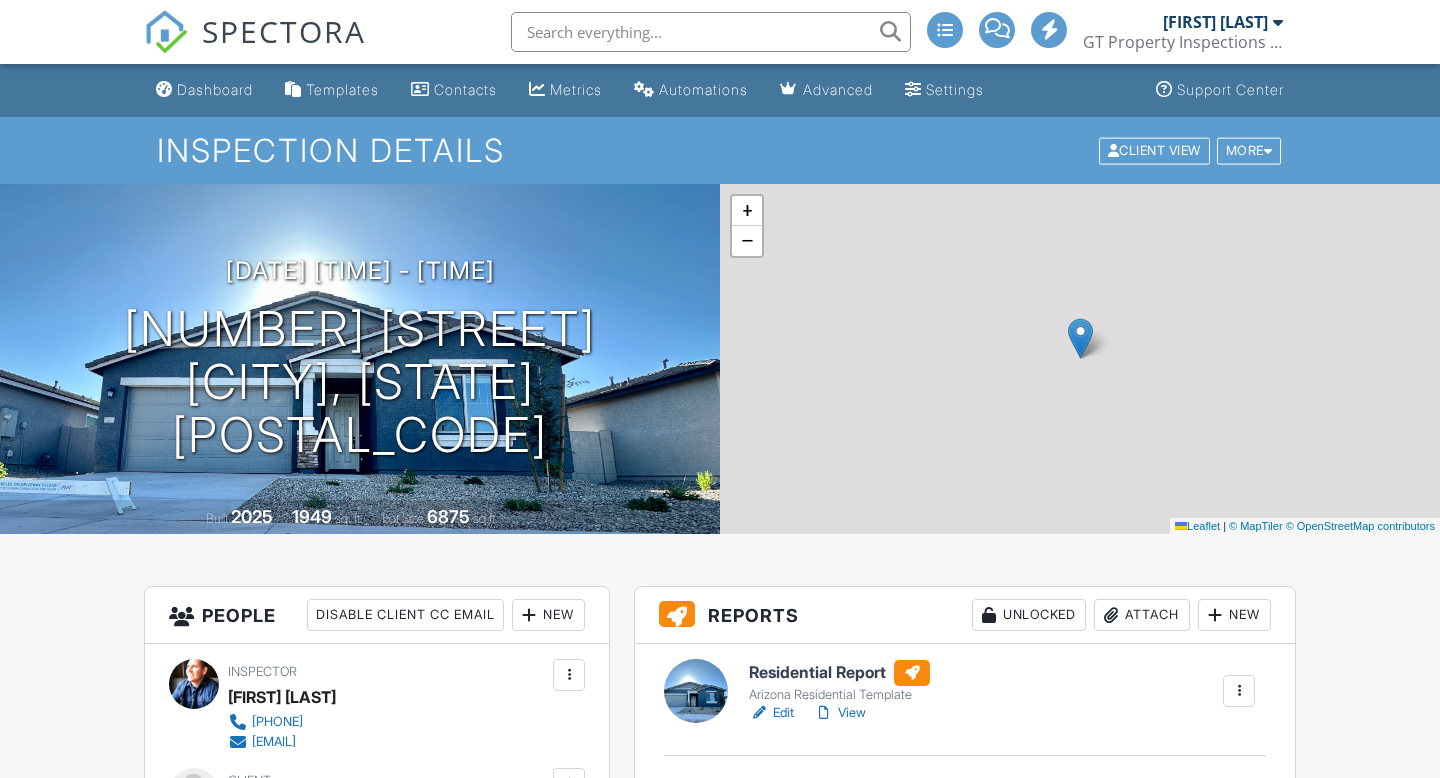 scroll, scrollTop: 0, scrollLeft: 0, axis: both 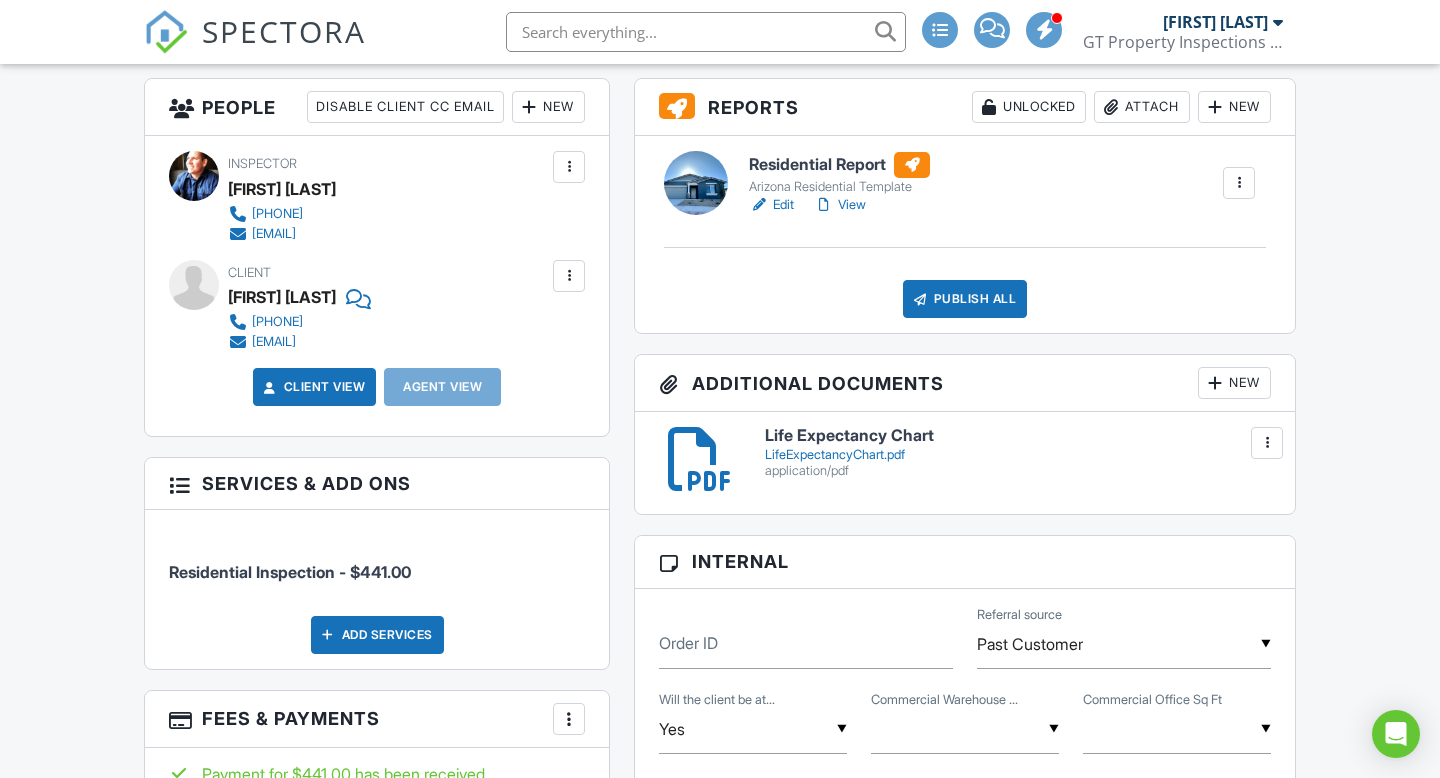 click on "Edit" at bounding box center (771, 205) 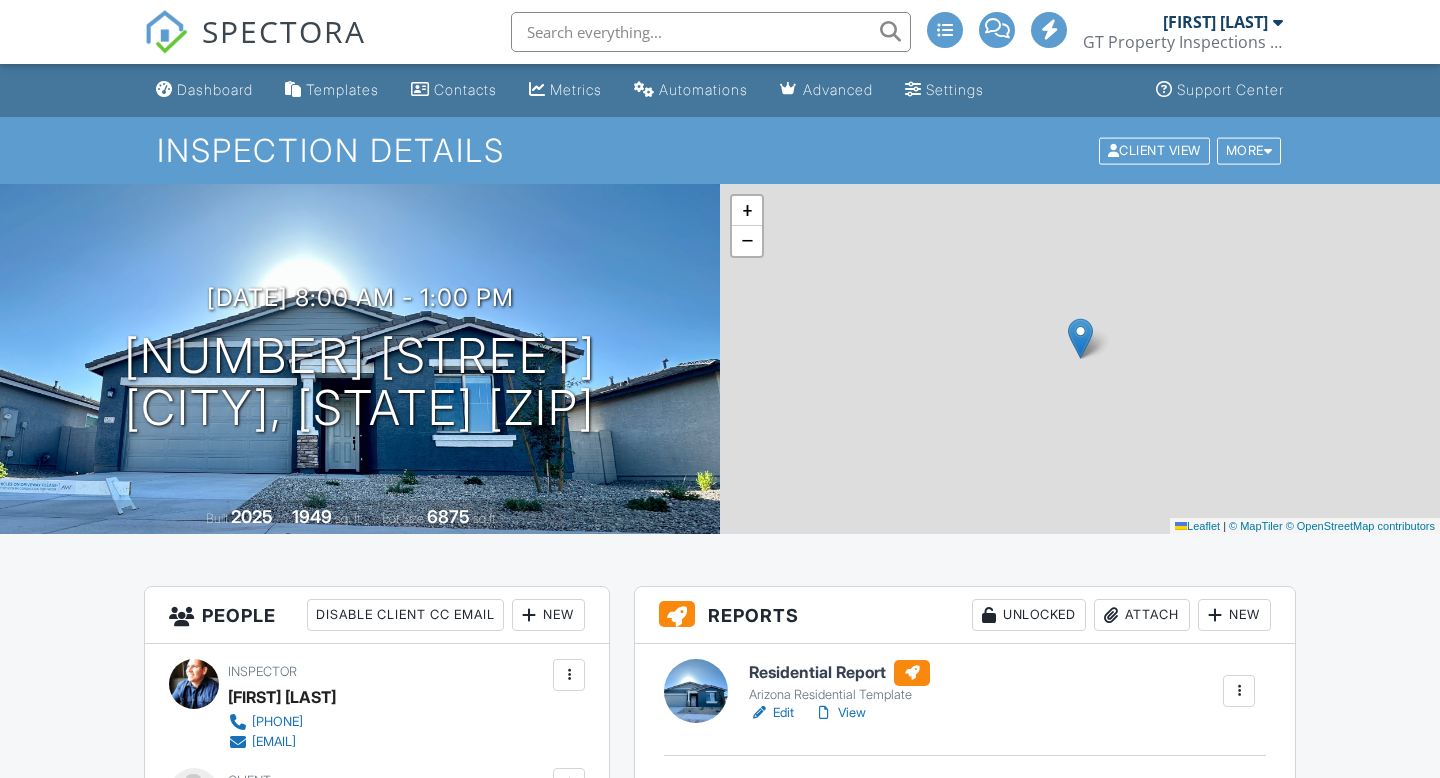 scroll, scrollTop: 0, scrollLeft: 0, axis: both 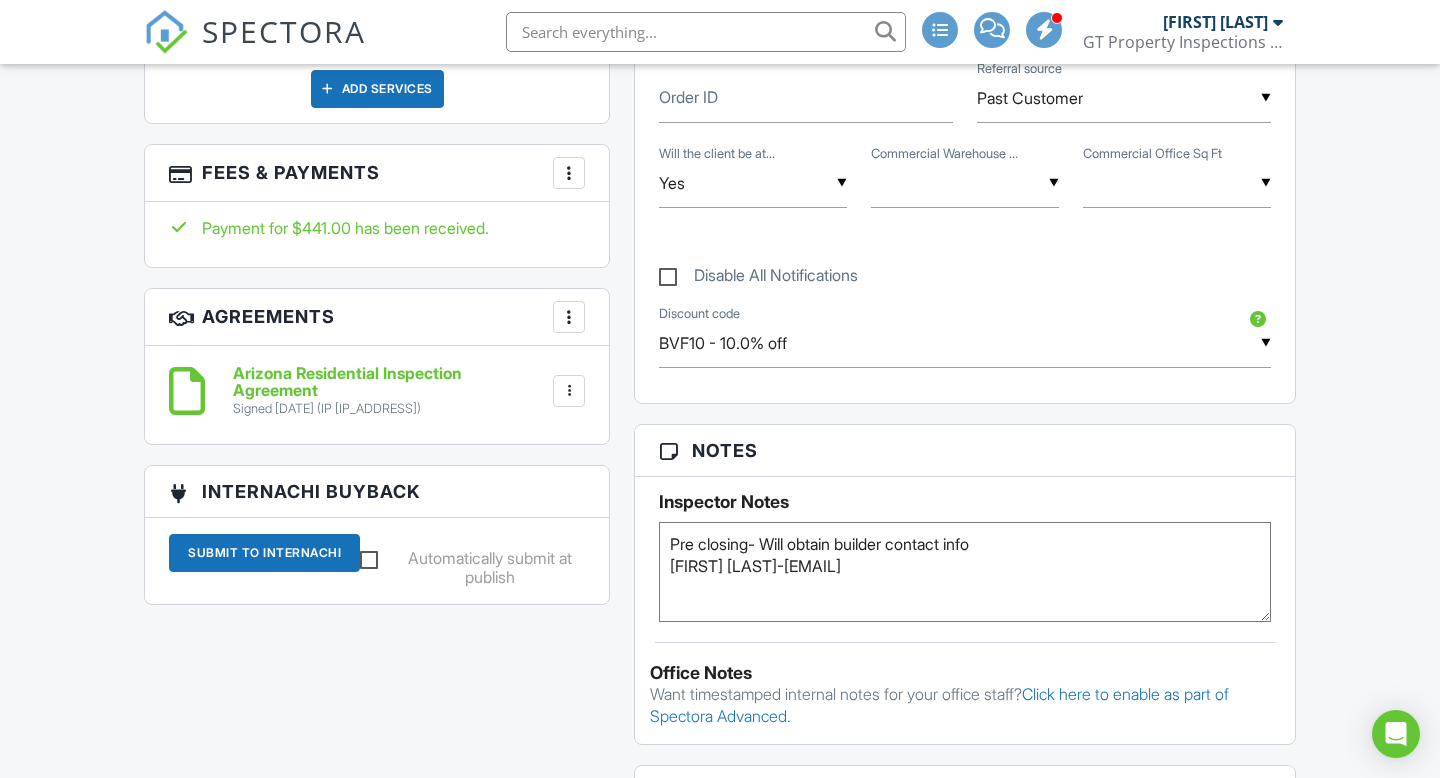 click on "Automatically submit at publish" at bounding box center (472, 561) 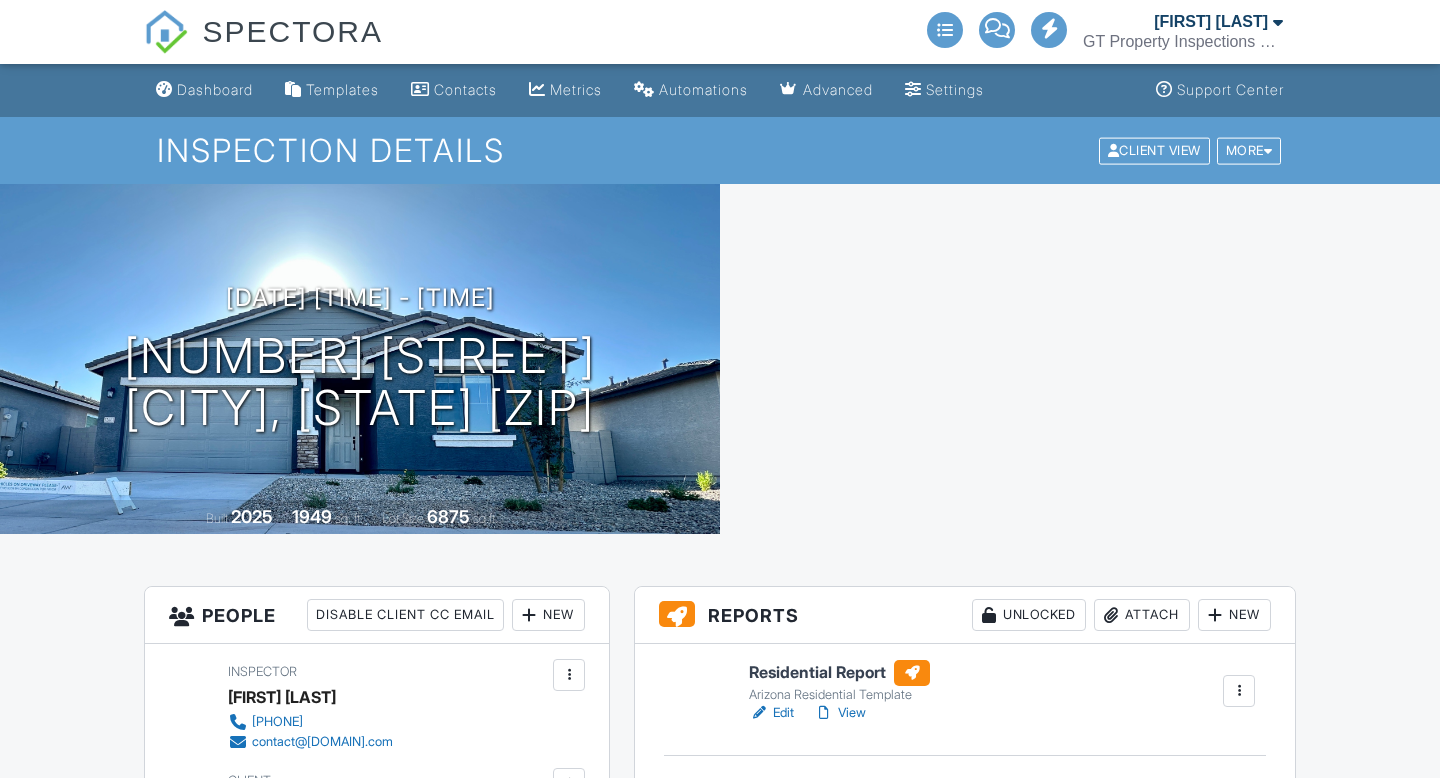 scroll, scrollTop: 0, scrollLeft: 0, axis: both 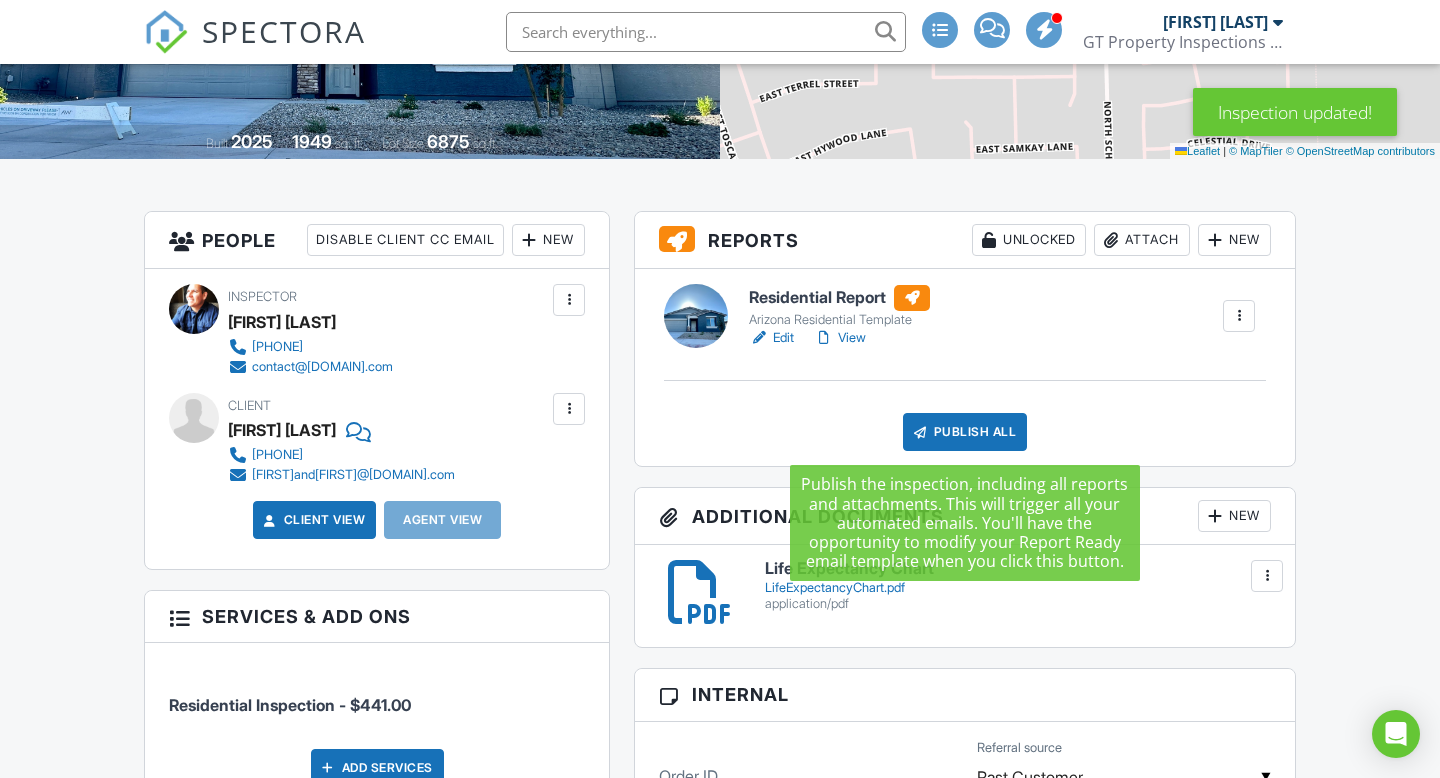 click on "Publish All" at bounding box center (965, 432) 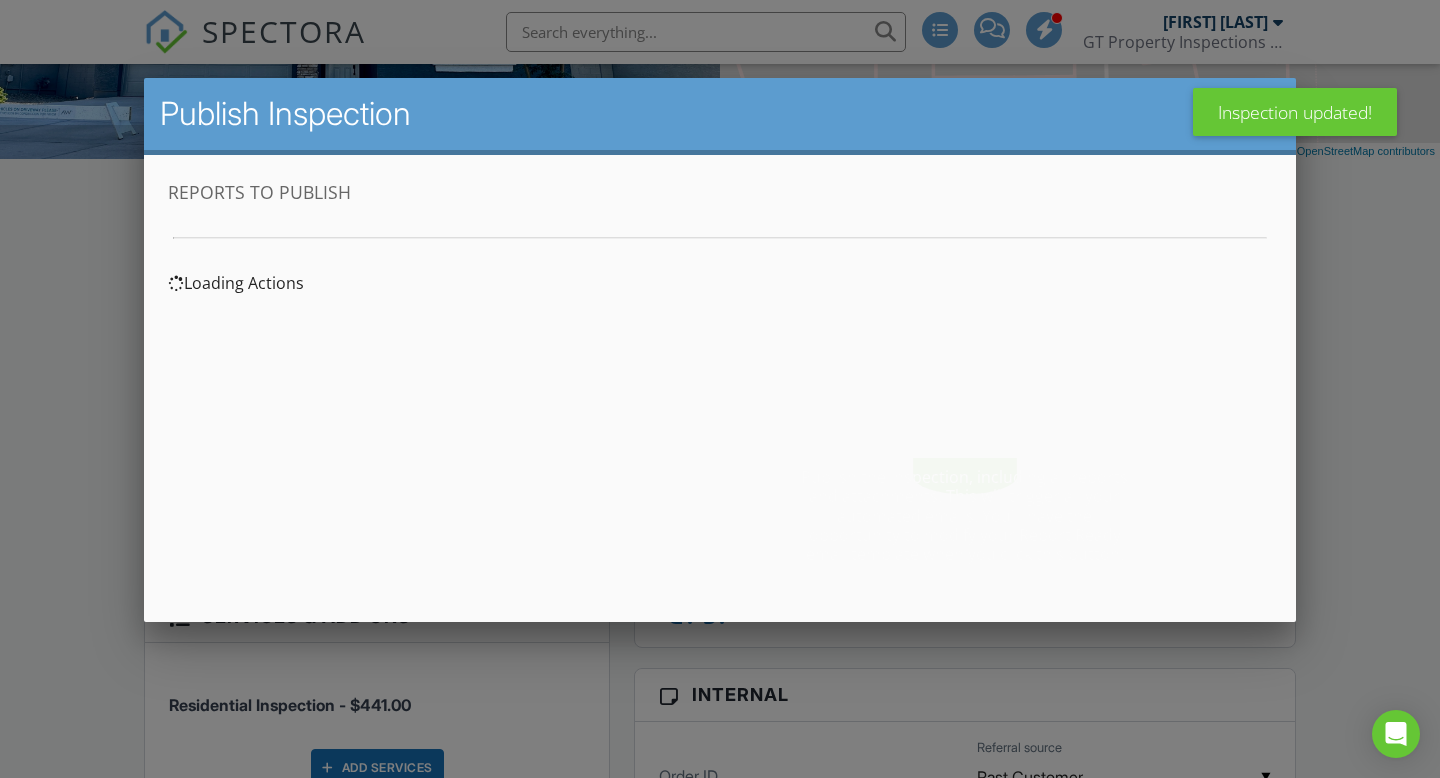 scroll, scrollTop: 0, scrollLeft: 0, axis: both 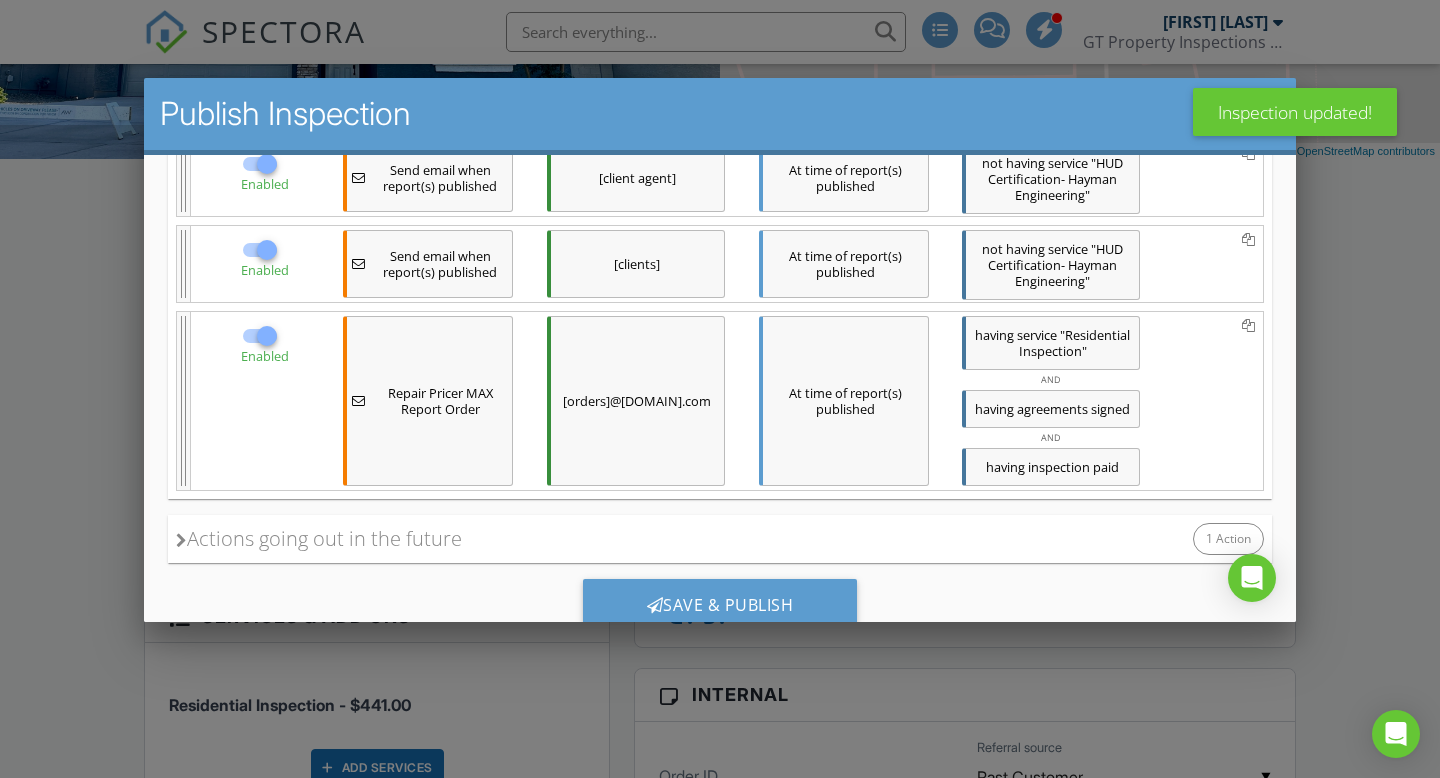 click at bounding box center (267, 335) 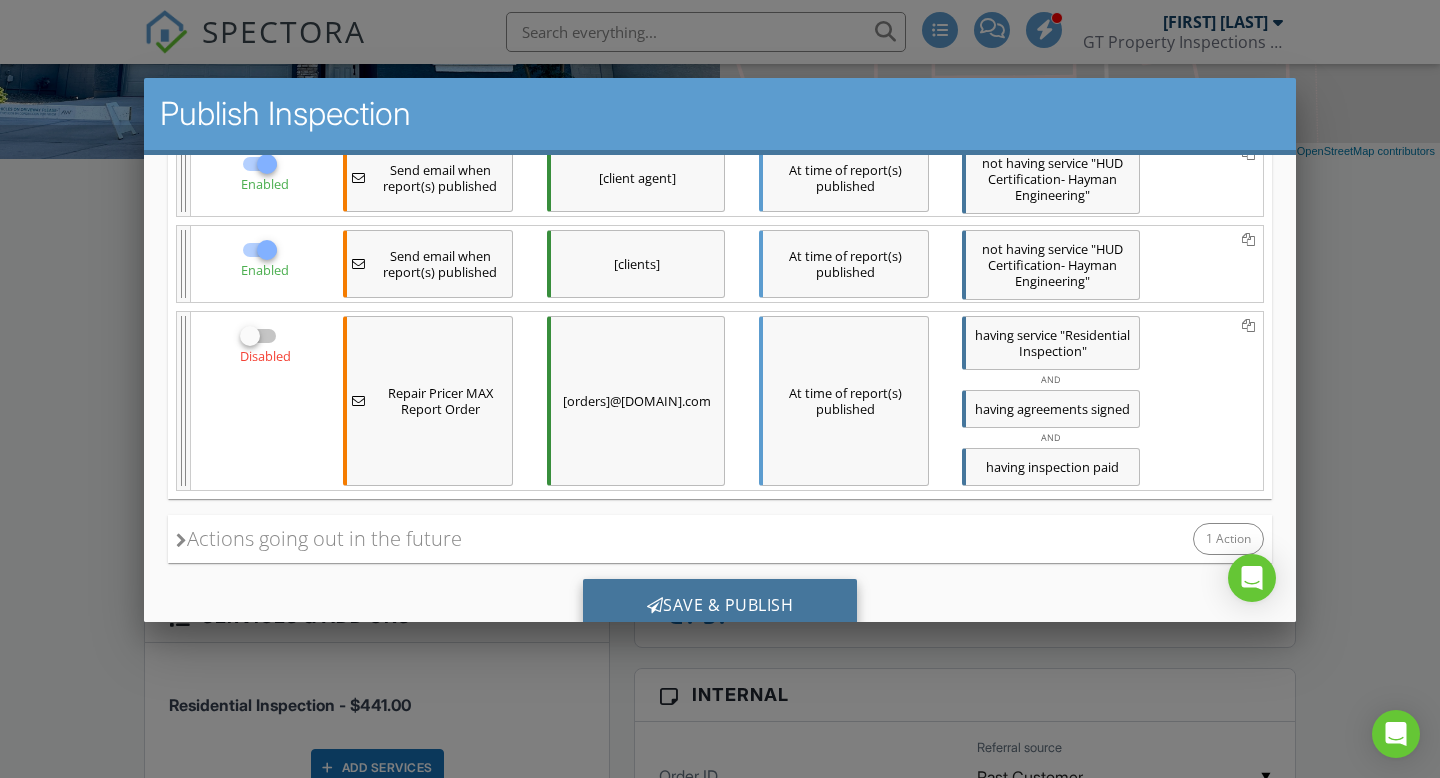 click on "Save & Publish" at bounding box center [720, 605] 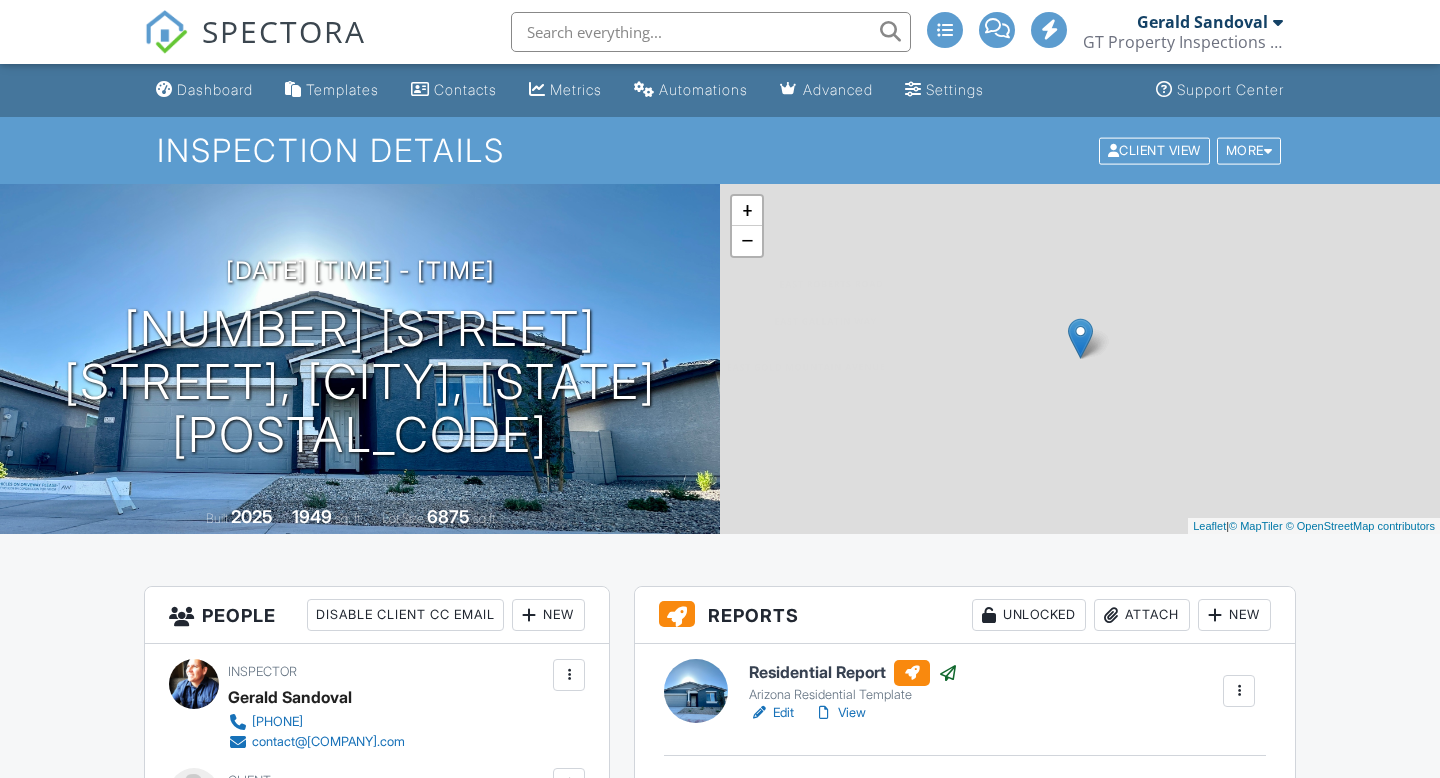 scroll, scrollTop: 0, scrollLeft: 0, axis: both 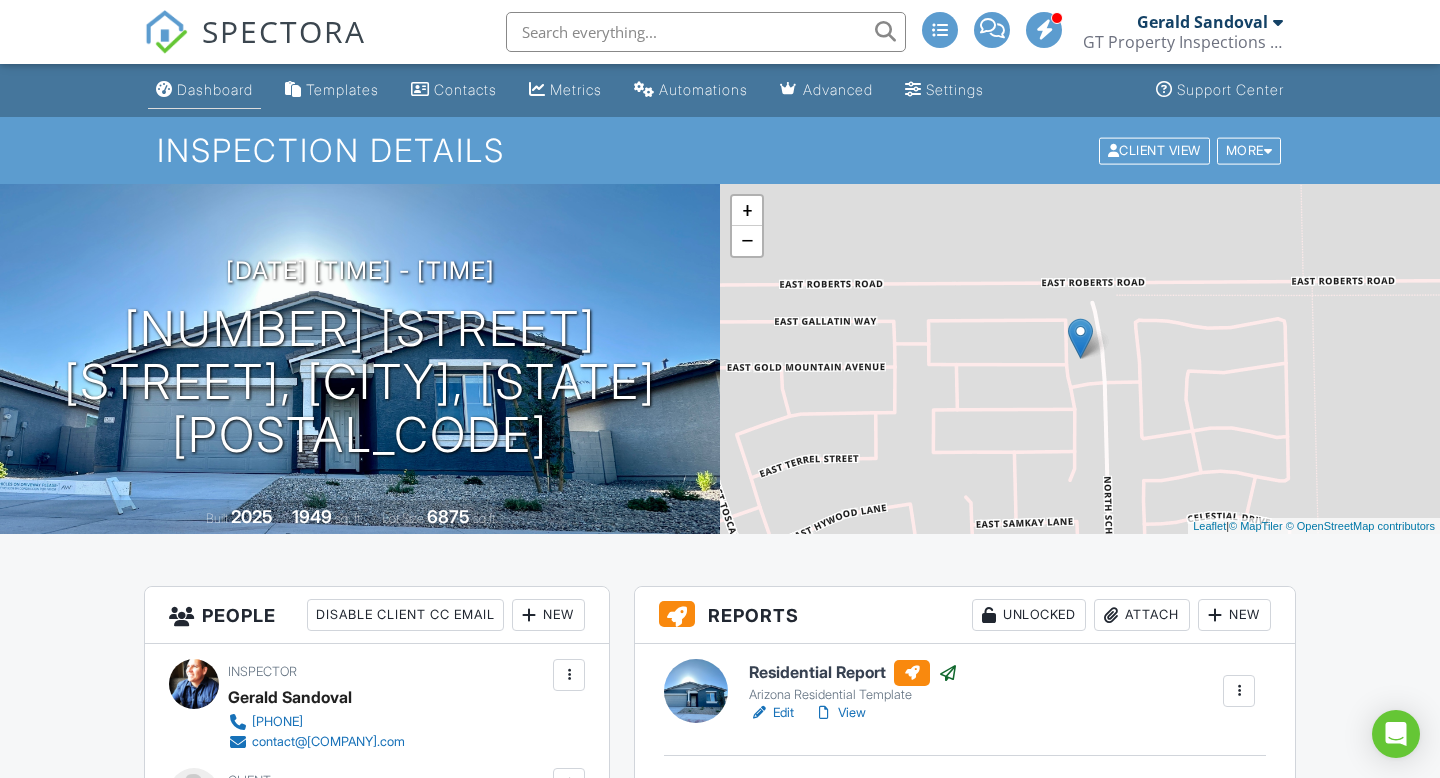 click on "Dashboard" at bounding box center (204, 90) 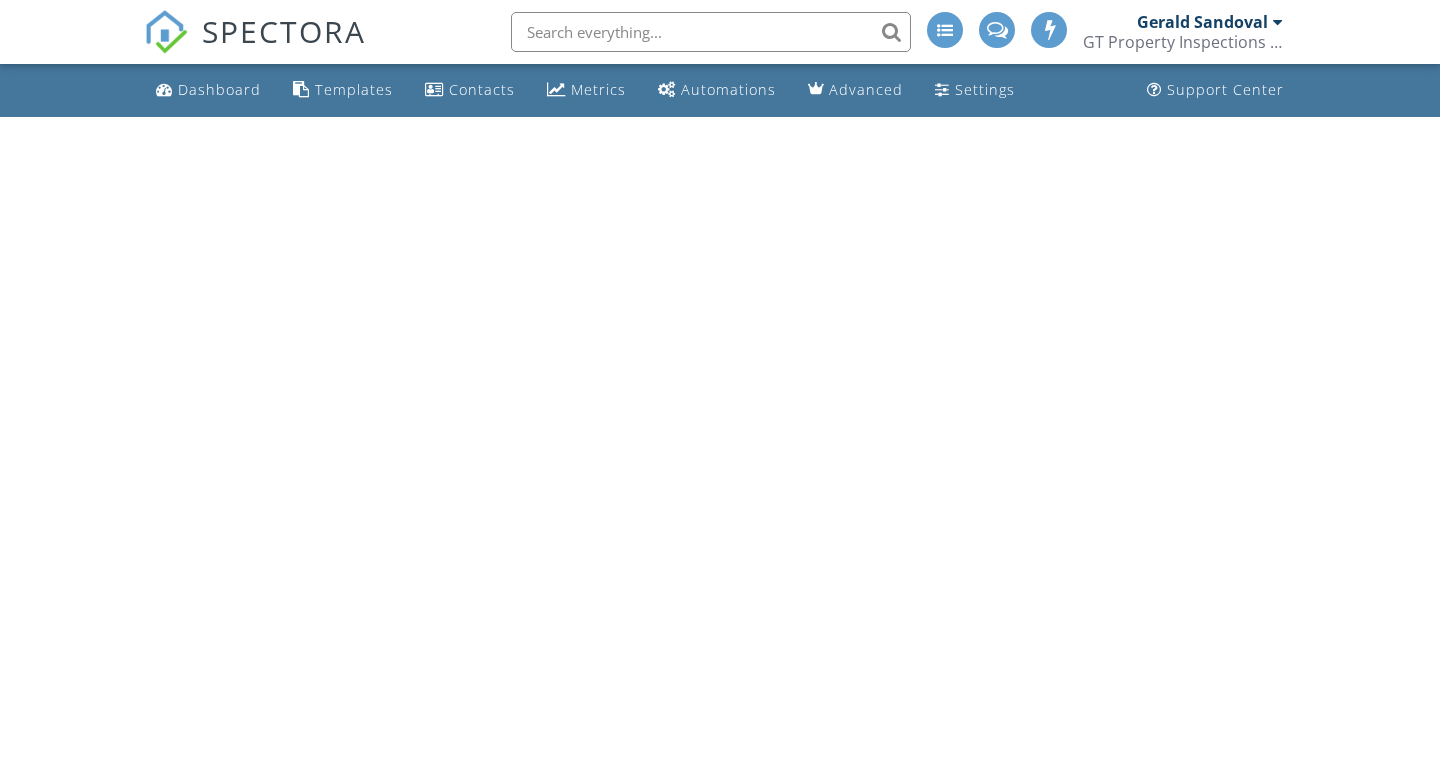 scroll, scrollTop: 0, scrollLeft: 0, axis: both 